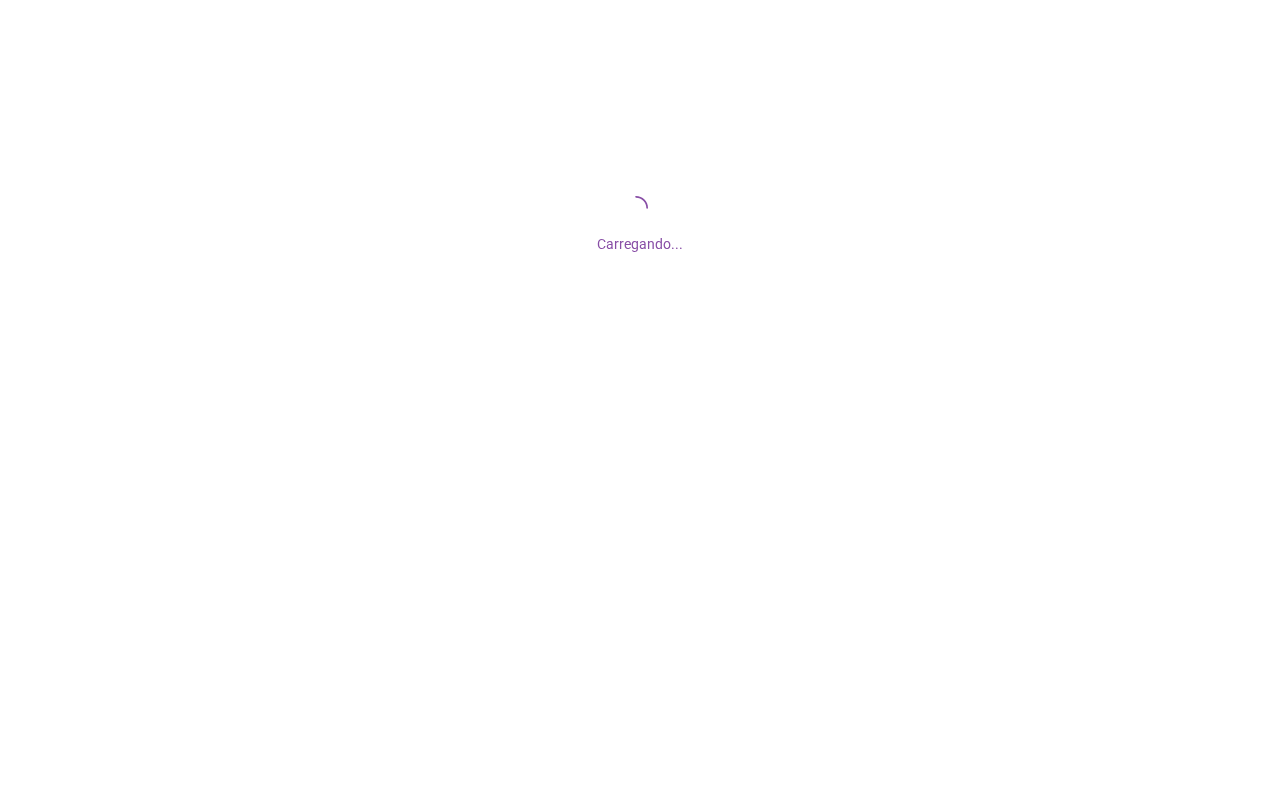 scroll, scrollTop: 0, scrollLeft: 0, axis: both 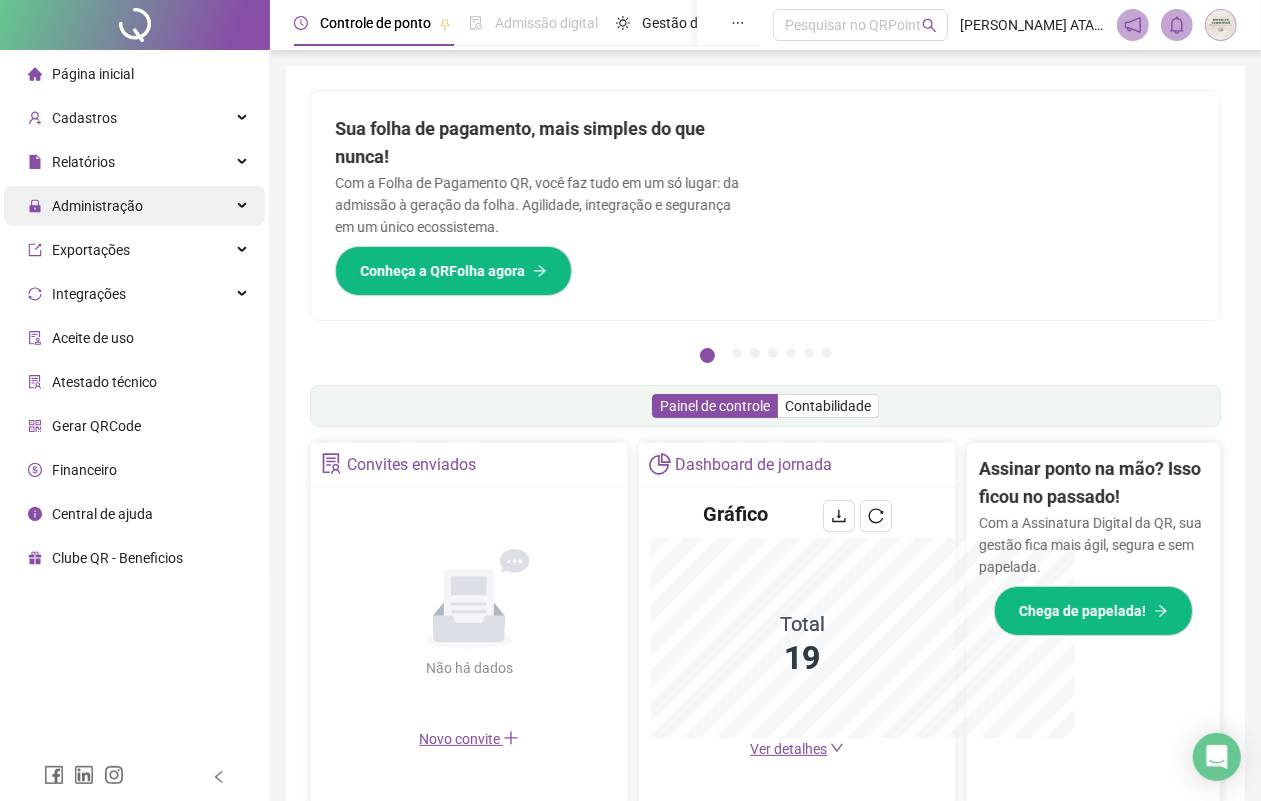 click on "Administração" at bounding box center [97, 206] 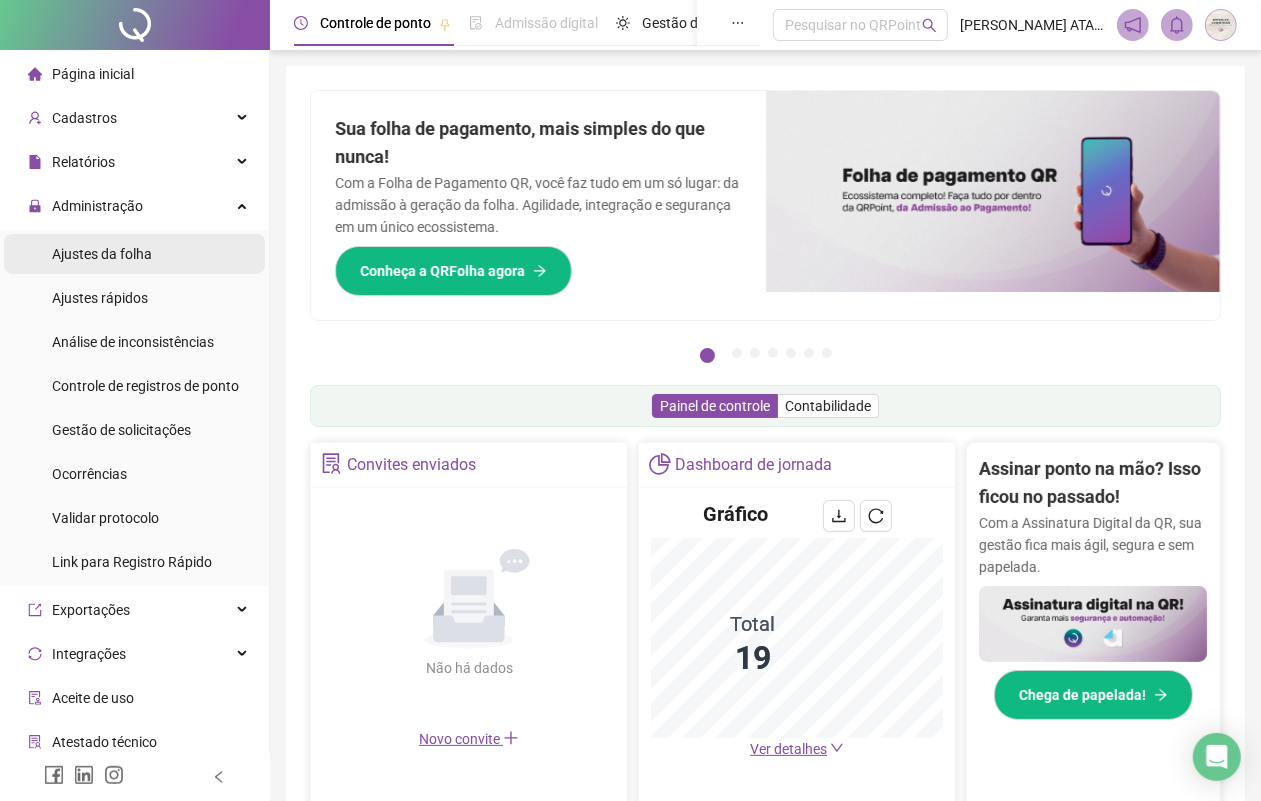 click on "Ajustes da folha" at bounding box center [102, 254] 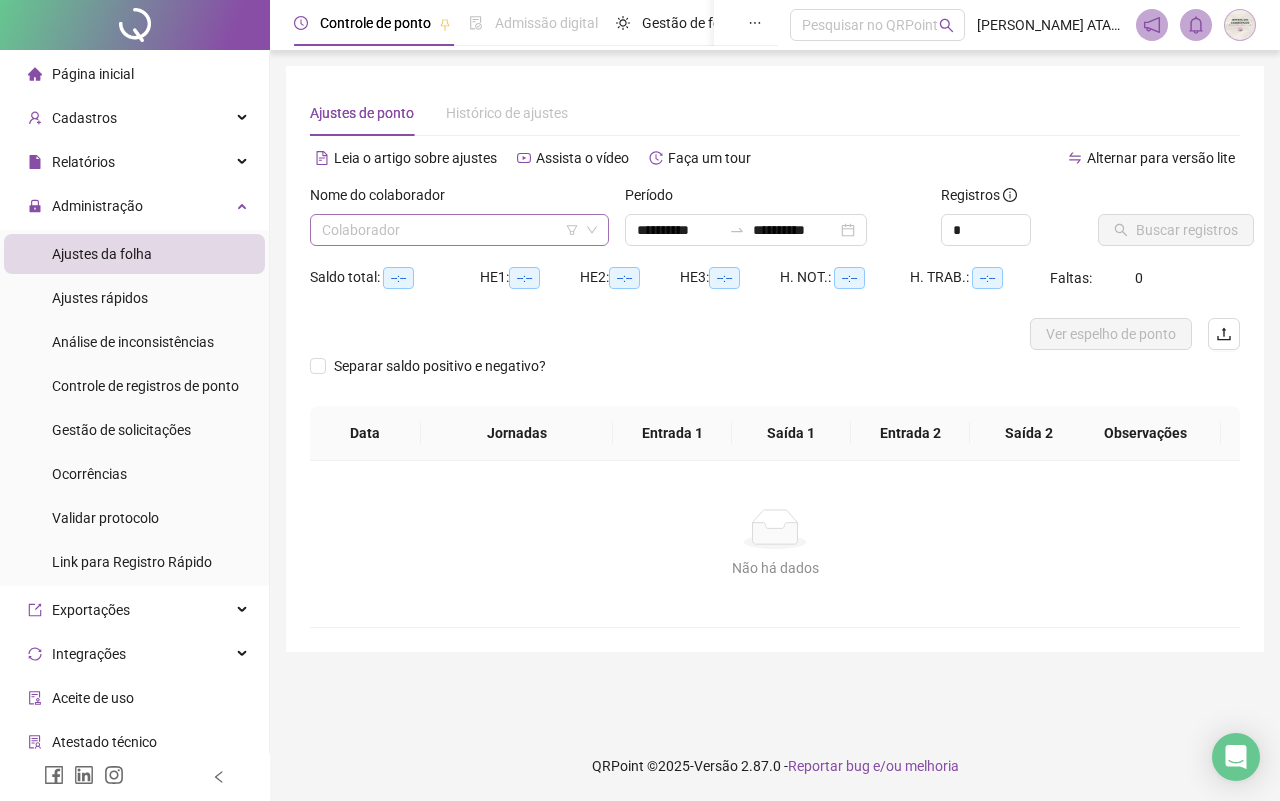 click at bounding box center [453, 230] 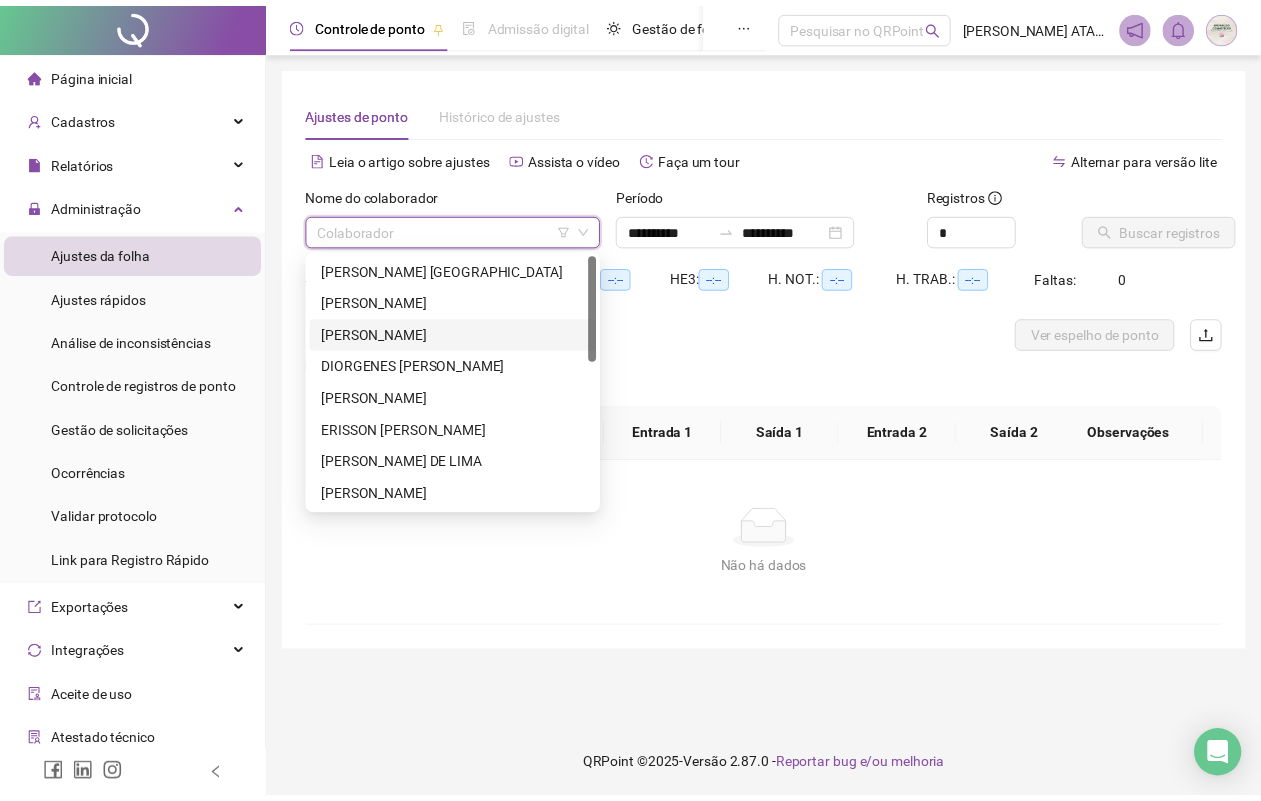 scroll, scrollTop: 125, scrollLeft: 0, axis: vertical 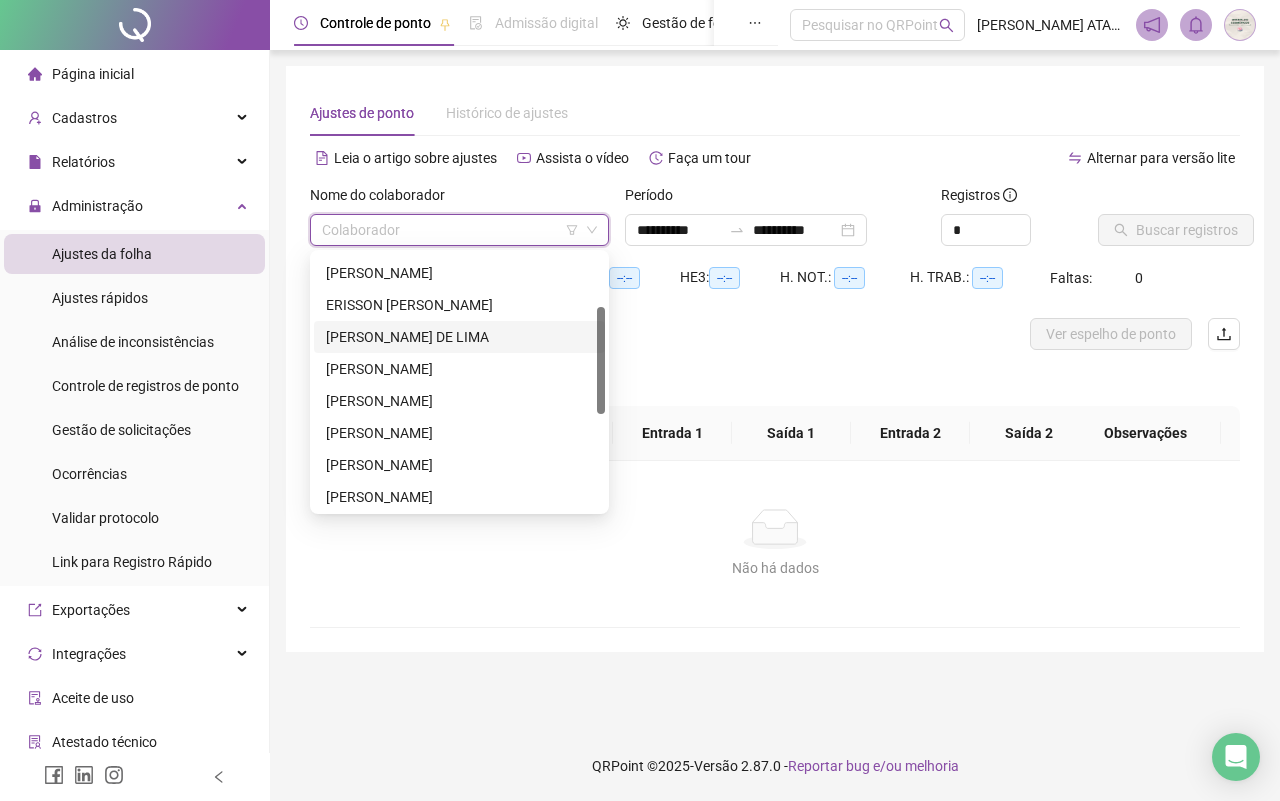click on "FELIPE ESTRELA DE LIMA" at bounding box center (459, 337) 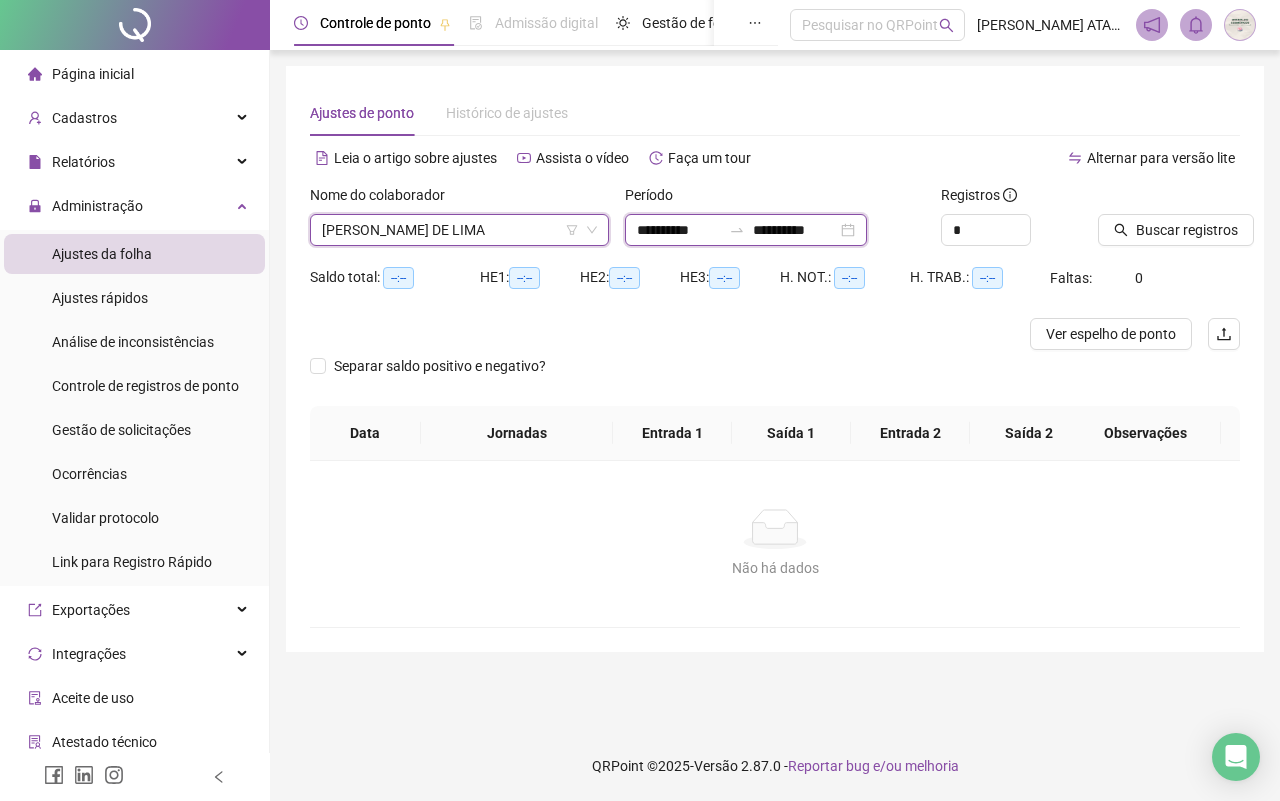 click on "**********" at bounding box center (679, 230) 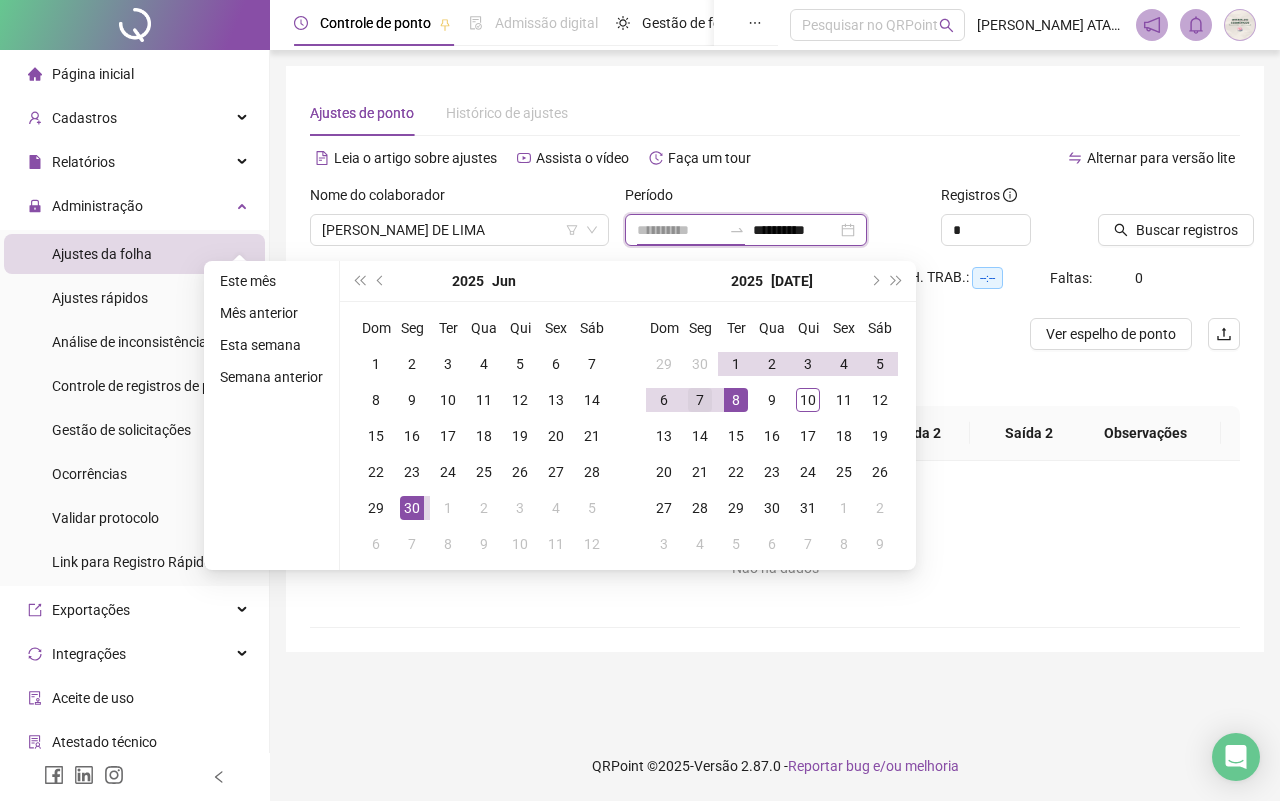 type on "**********" 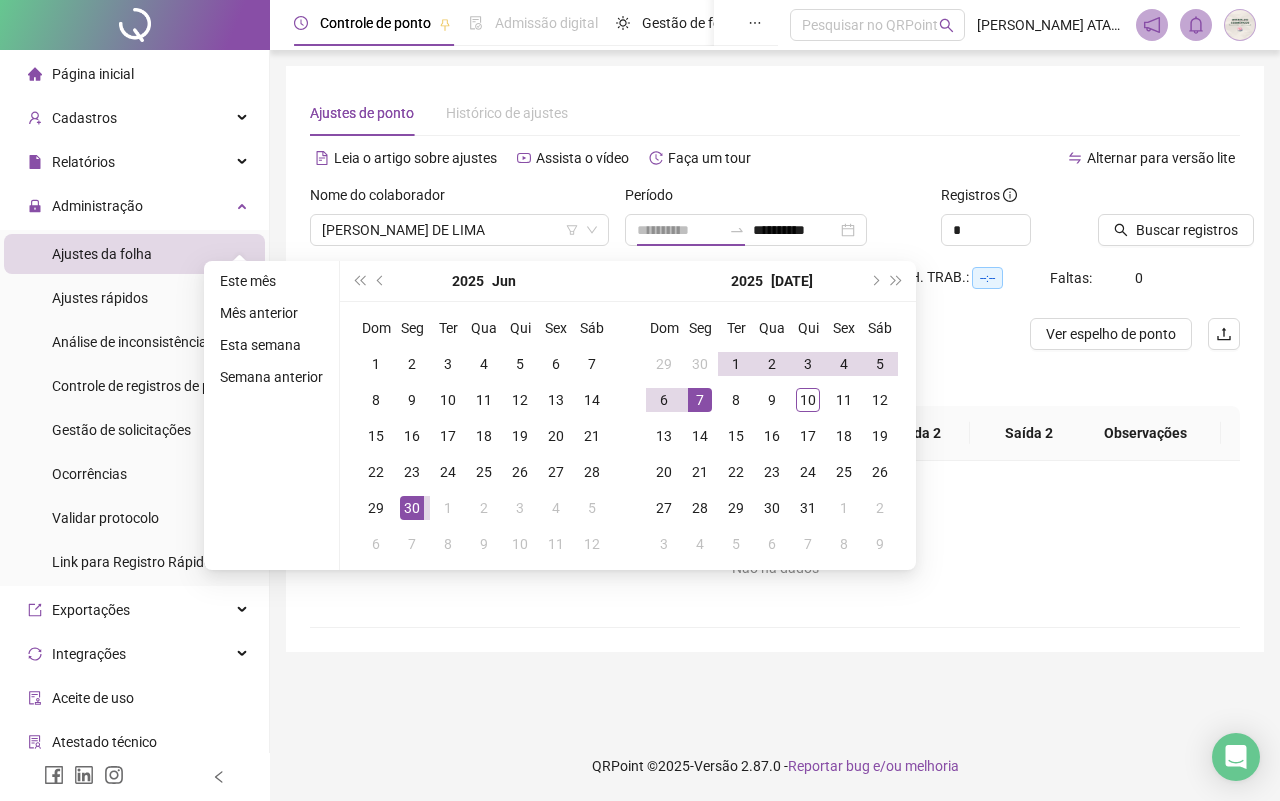 click on "7" at bounding box center [700, 400] 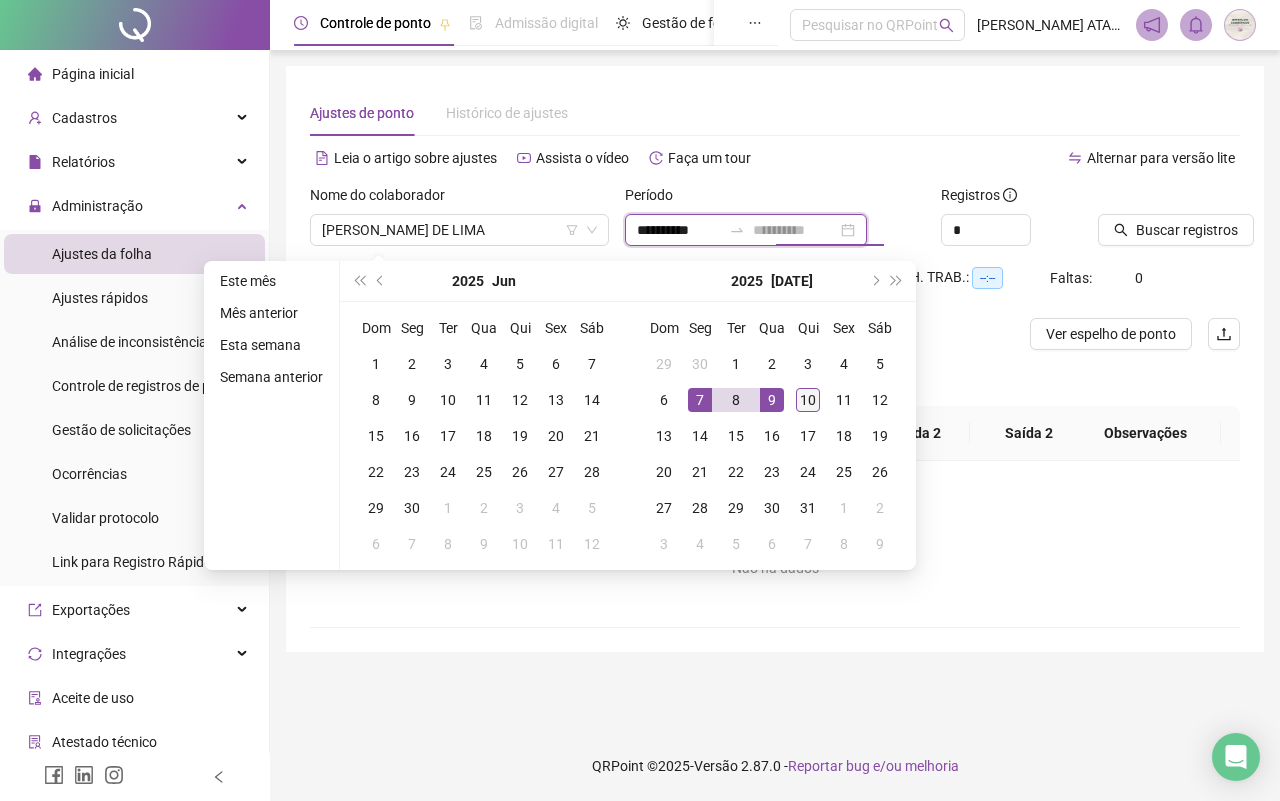 type on "**********" 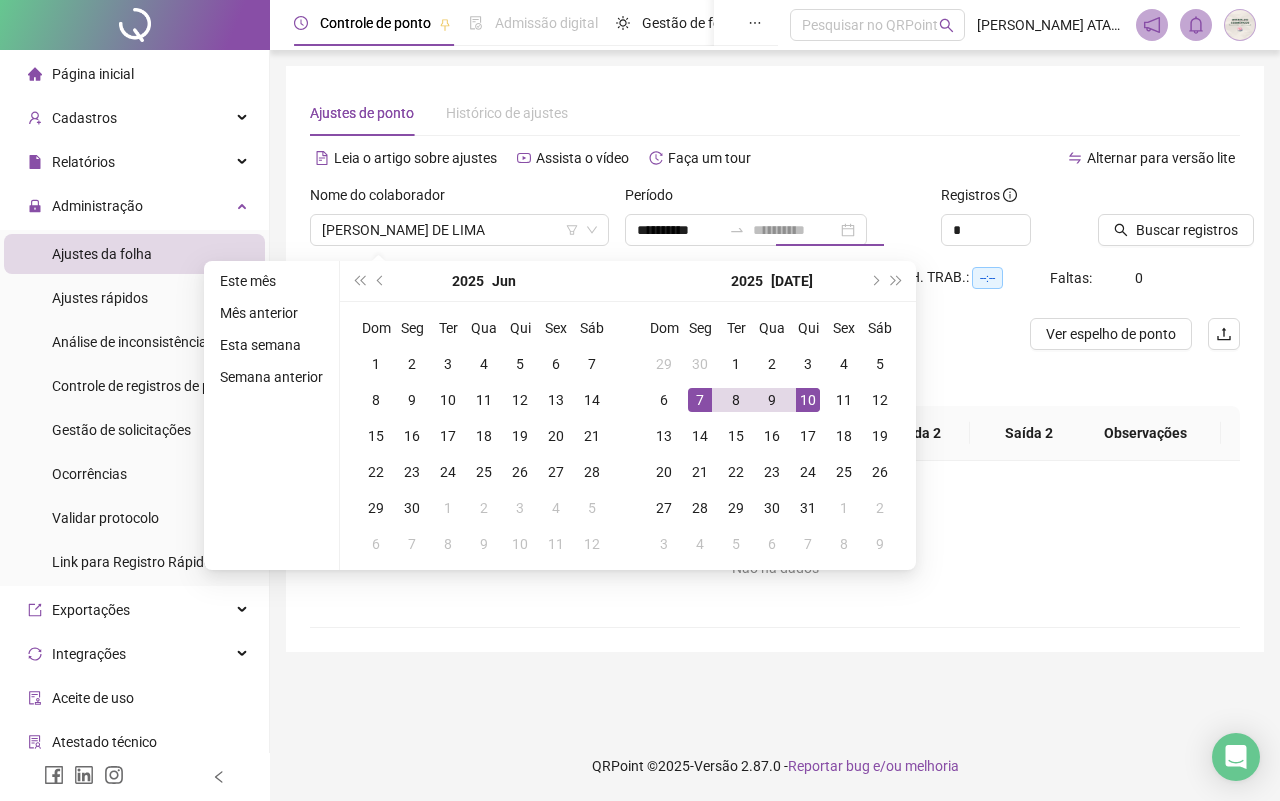 click on "10" at bounding box center (808, 400) 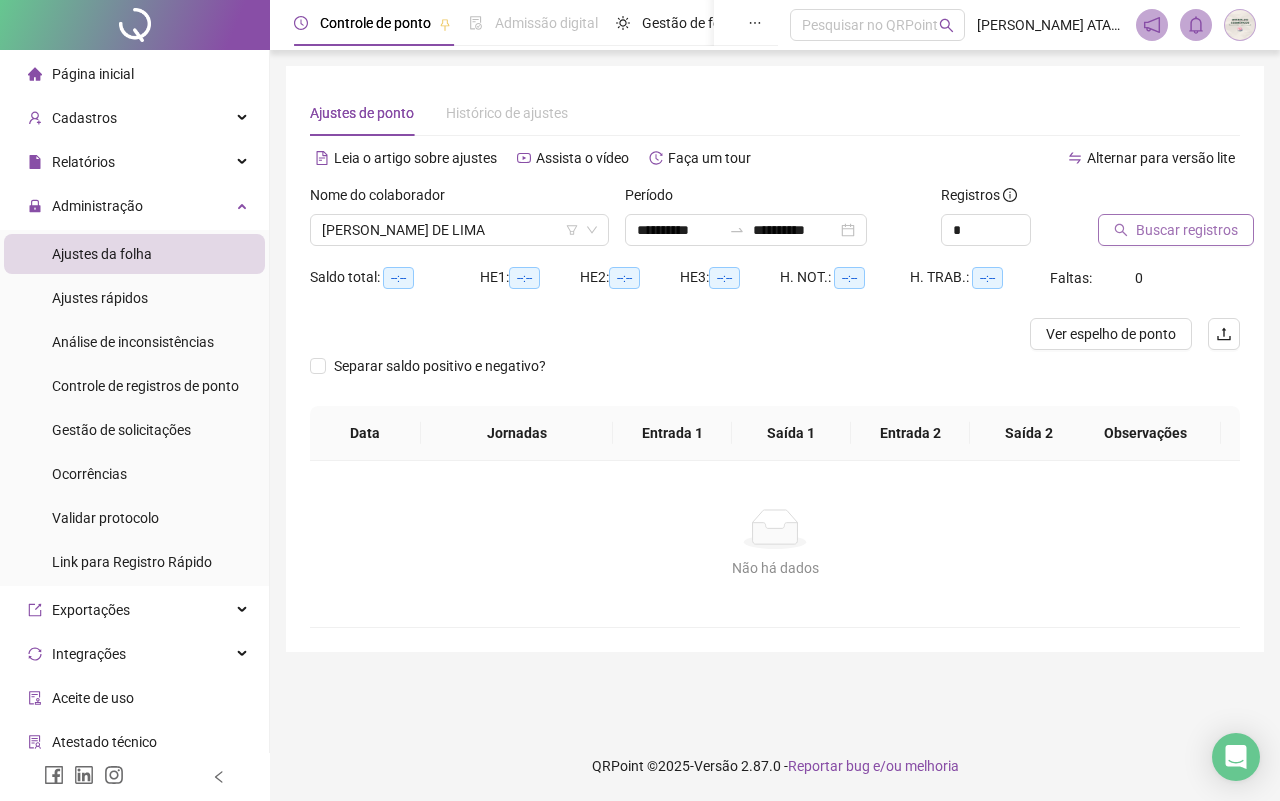 click on "Buscar registros" at bounding box center [1187, 230] 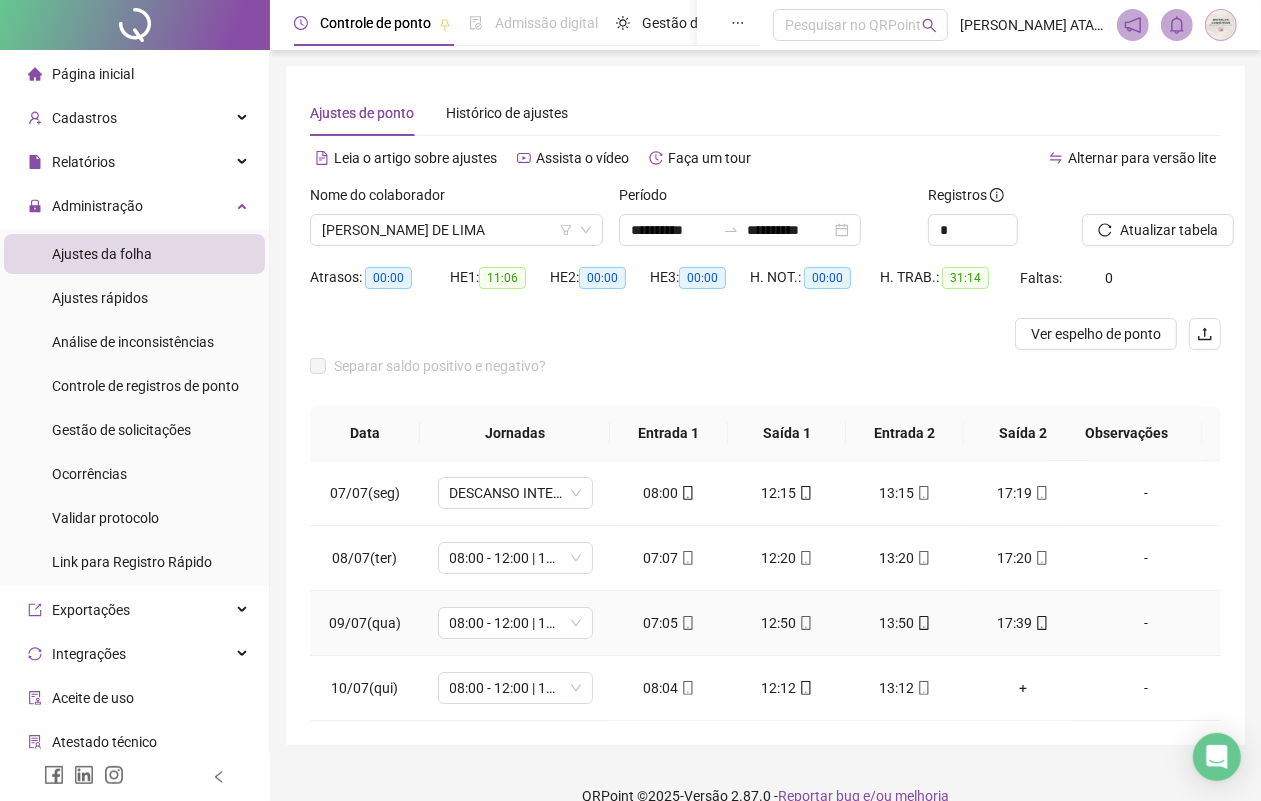click on "07:05" at bounding box center [669, 623] 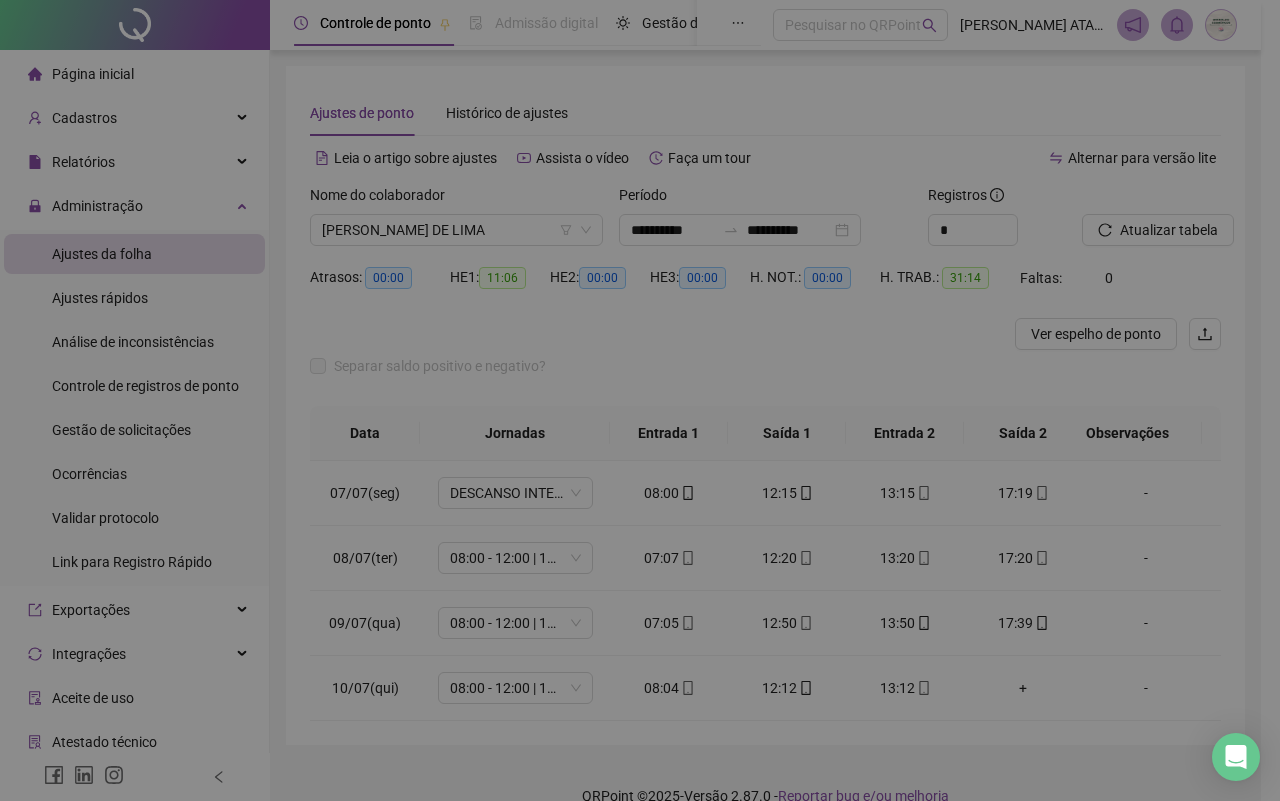 type on "**********" 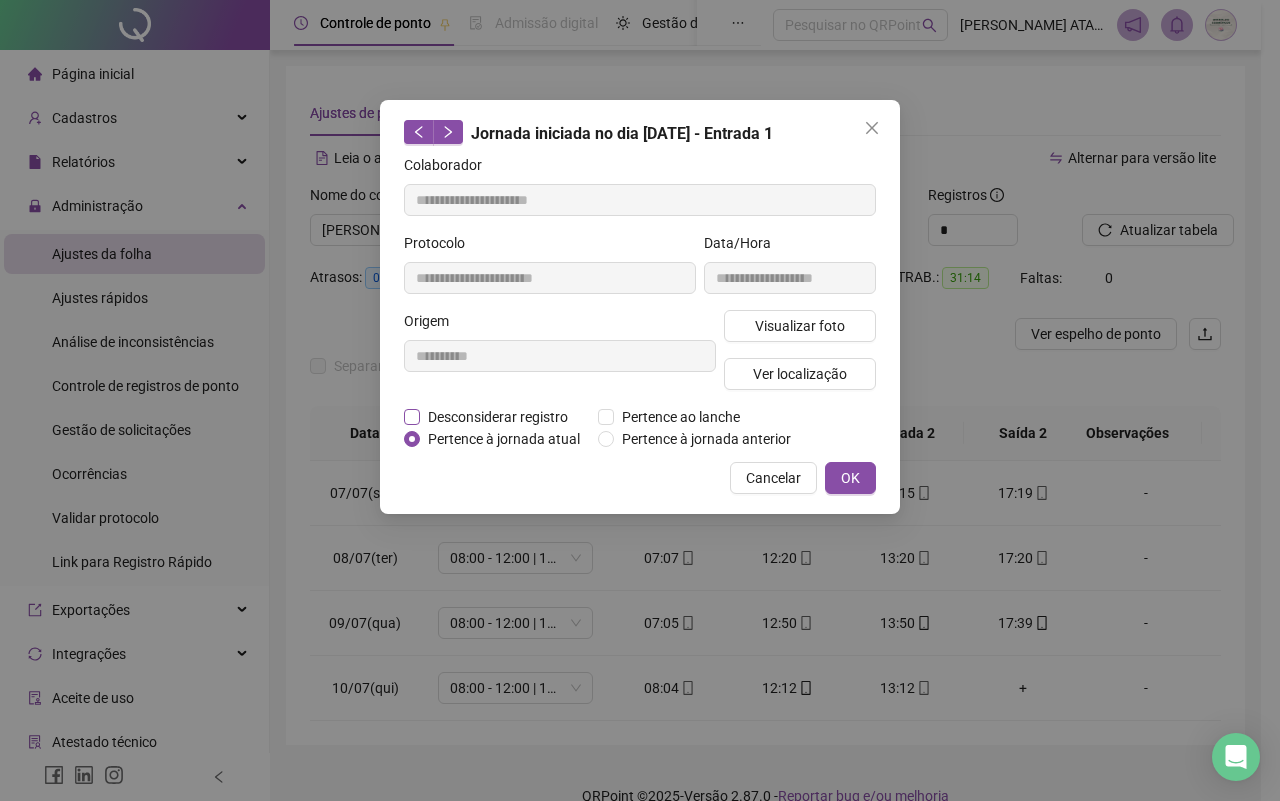 click on "Desconsiderar registro" at bounding box center (498, 417) 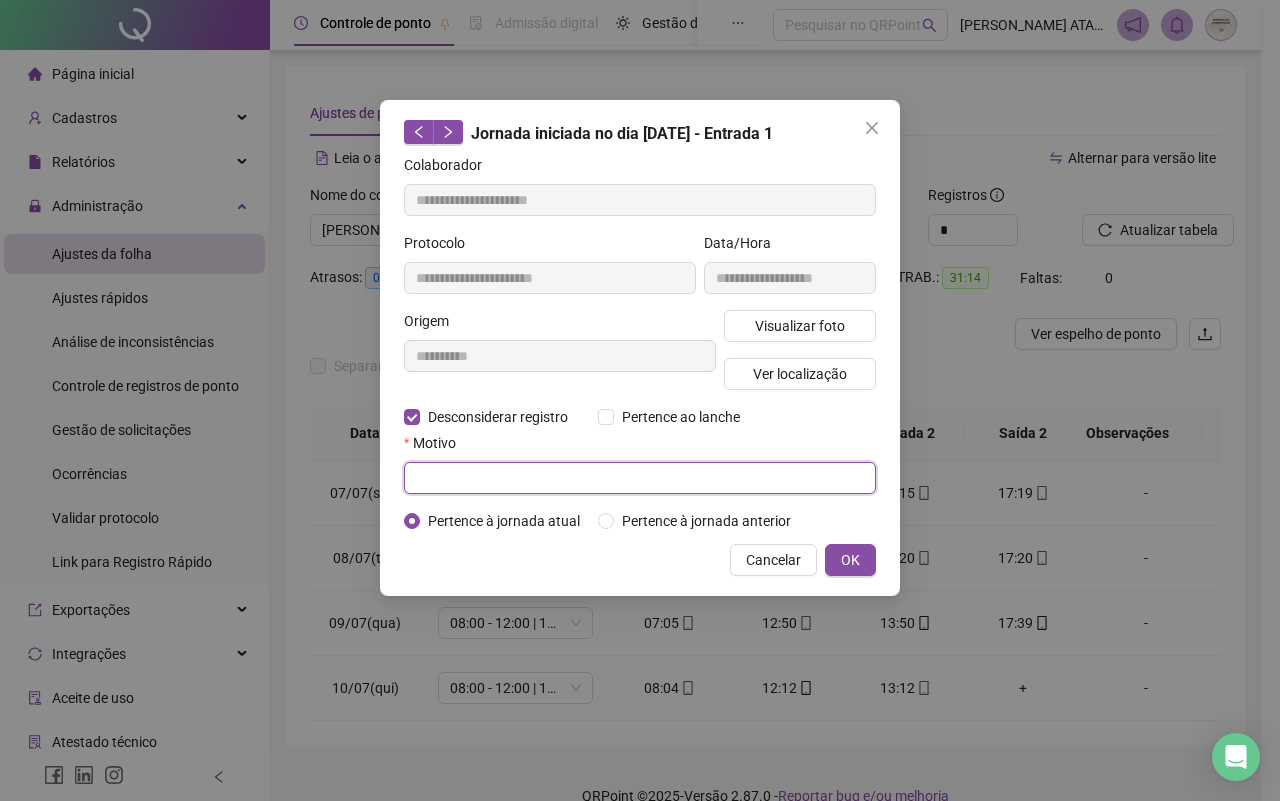 click at bounding box center (640, 478) 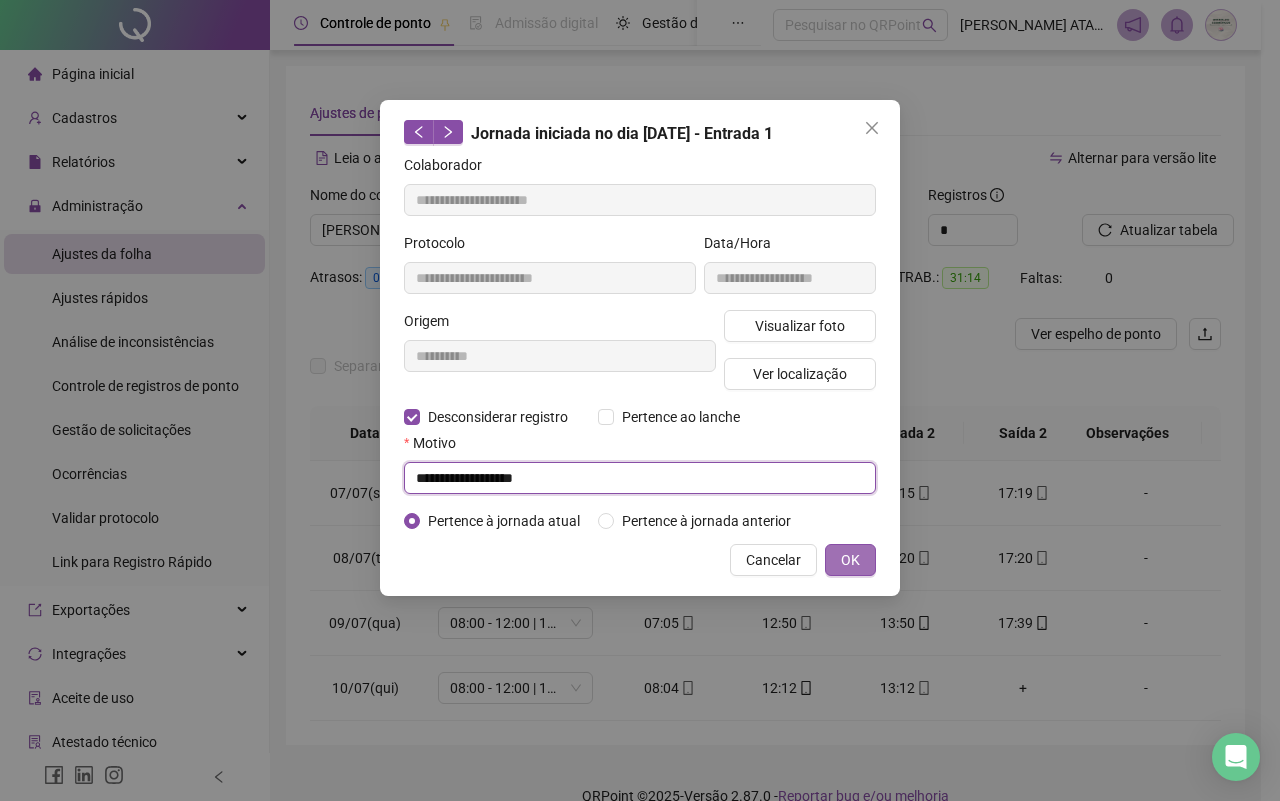 type on "**********" 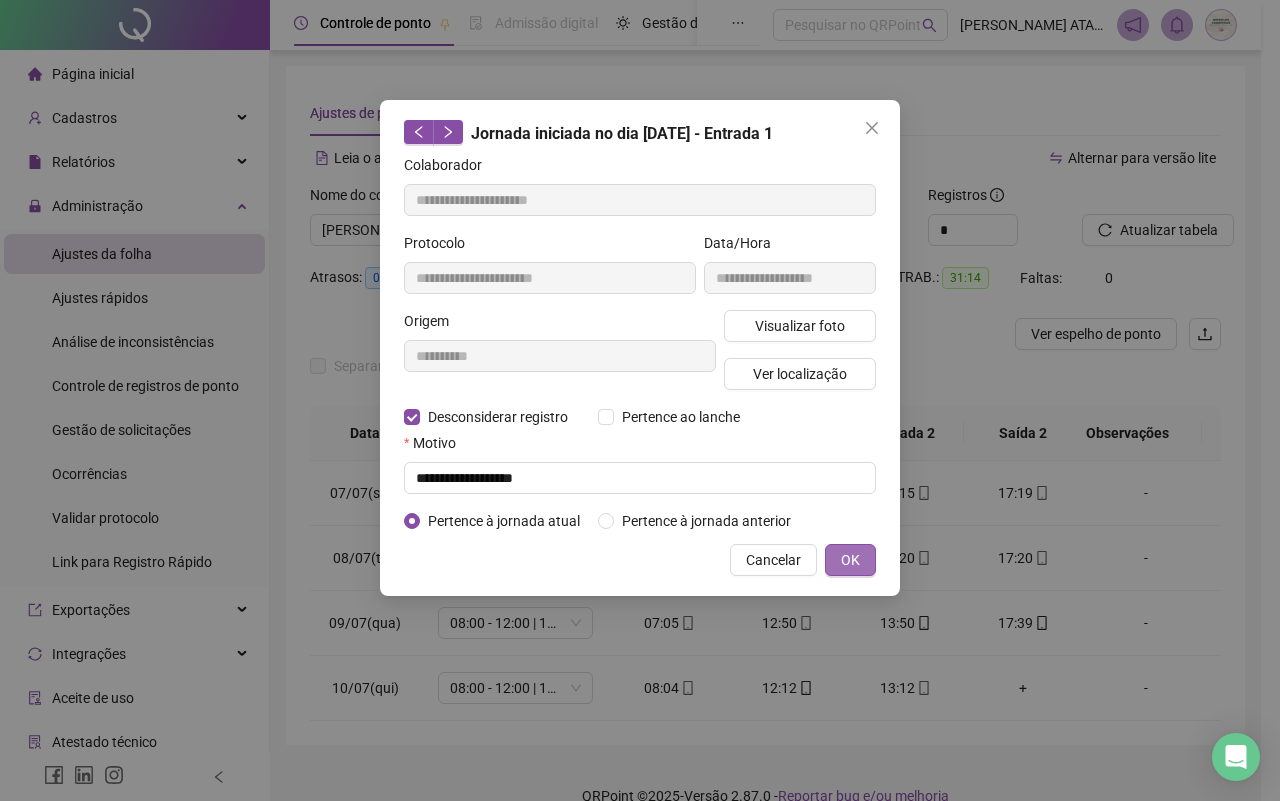 click on "OK" at bounding box center (850, 560) 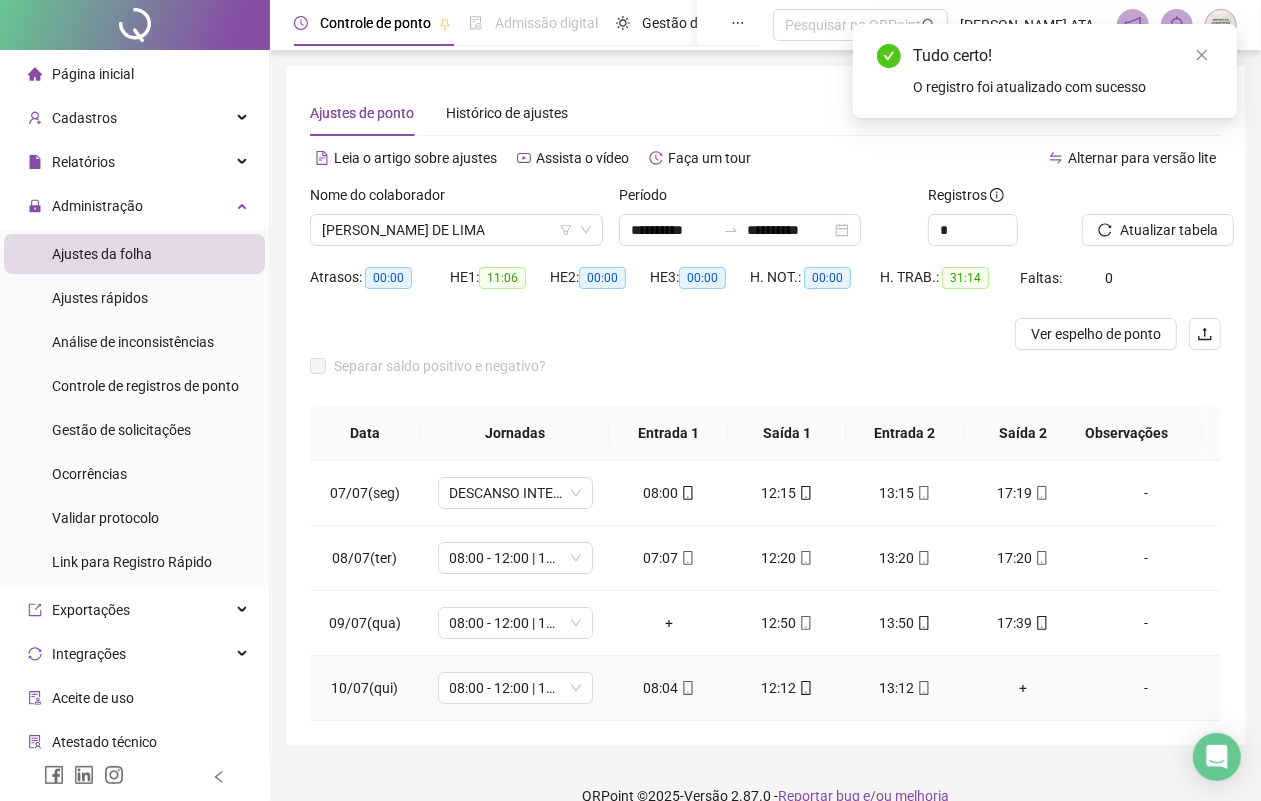 click on "08:04" at bounding box center (669, 688) 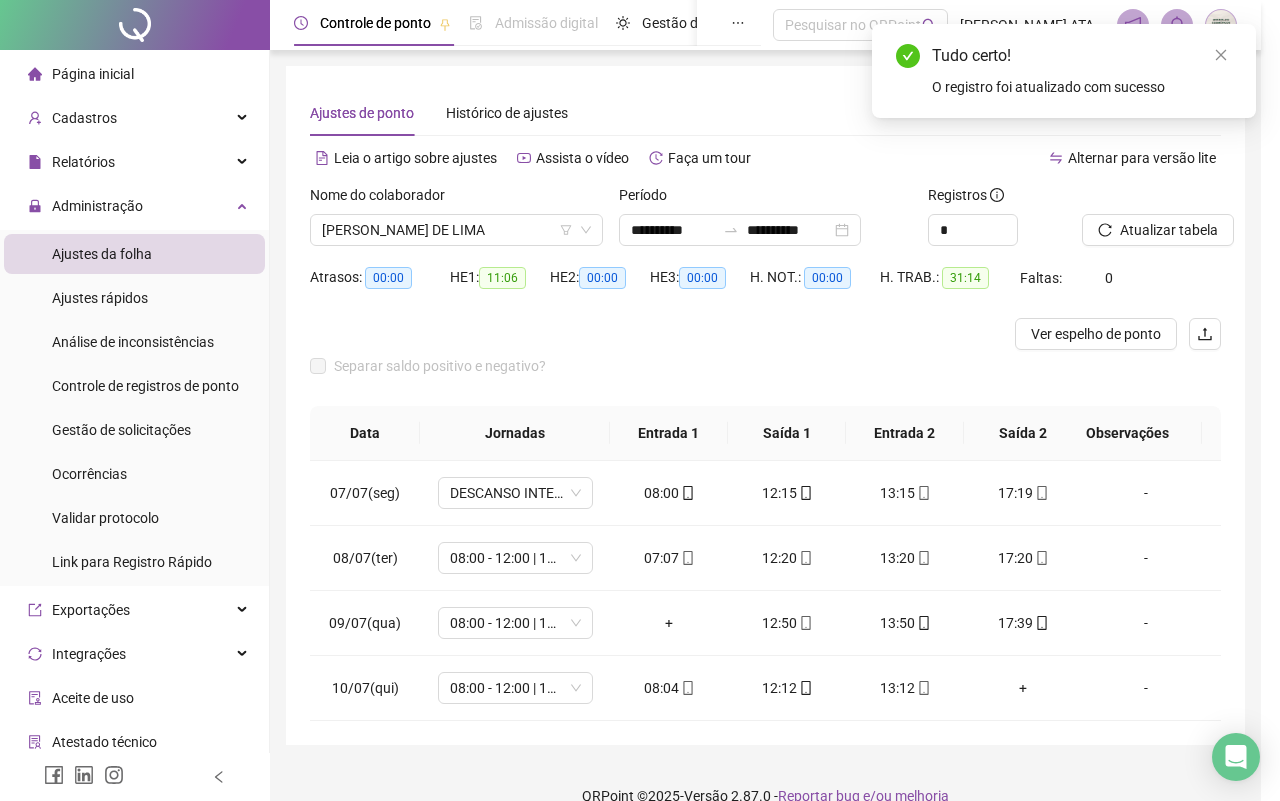 type on "**********" 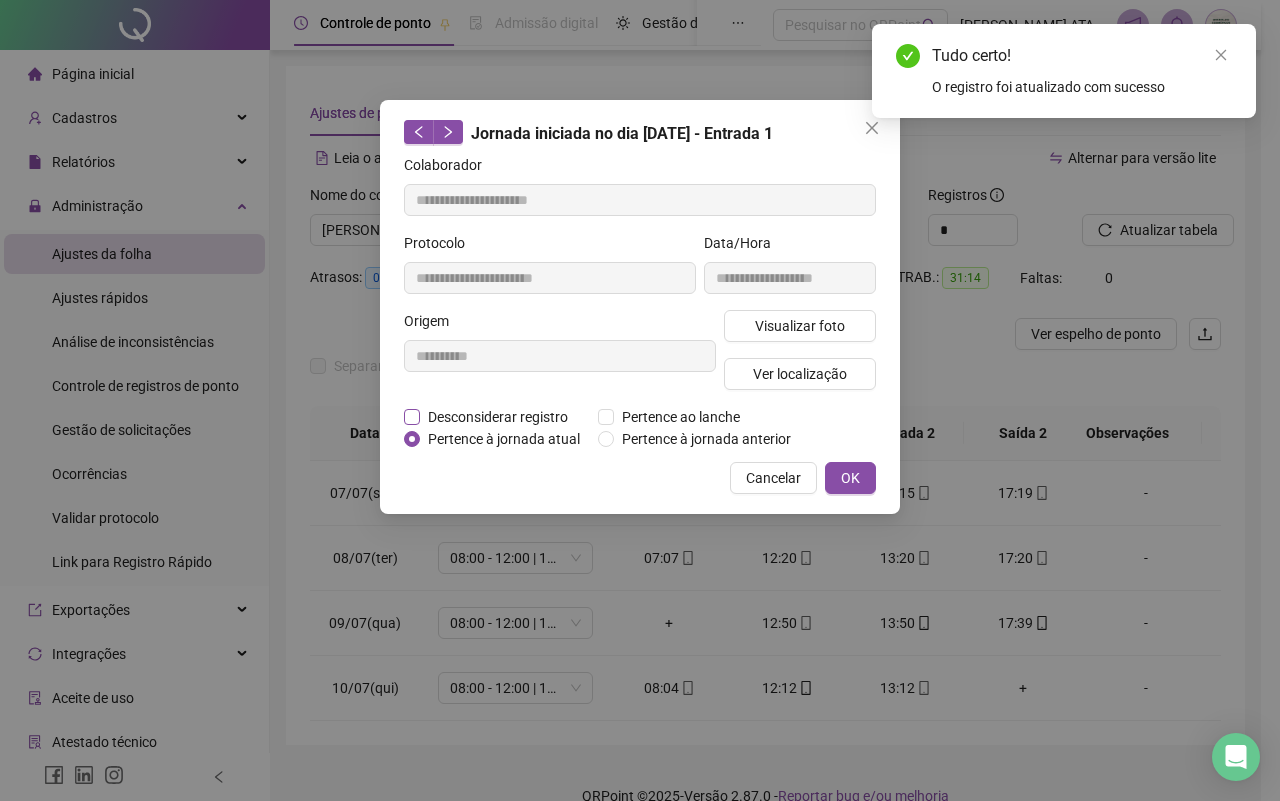 click on "Desconsiderar registro" at bounding box center (498, 417) 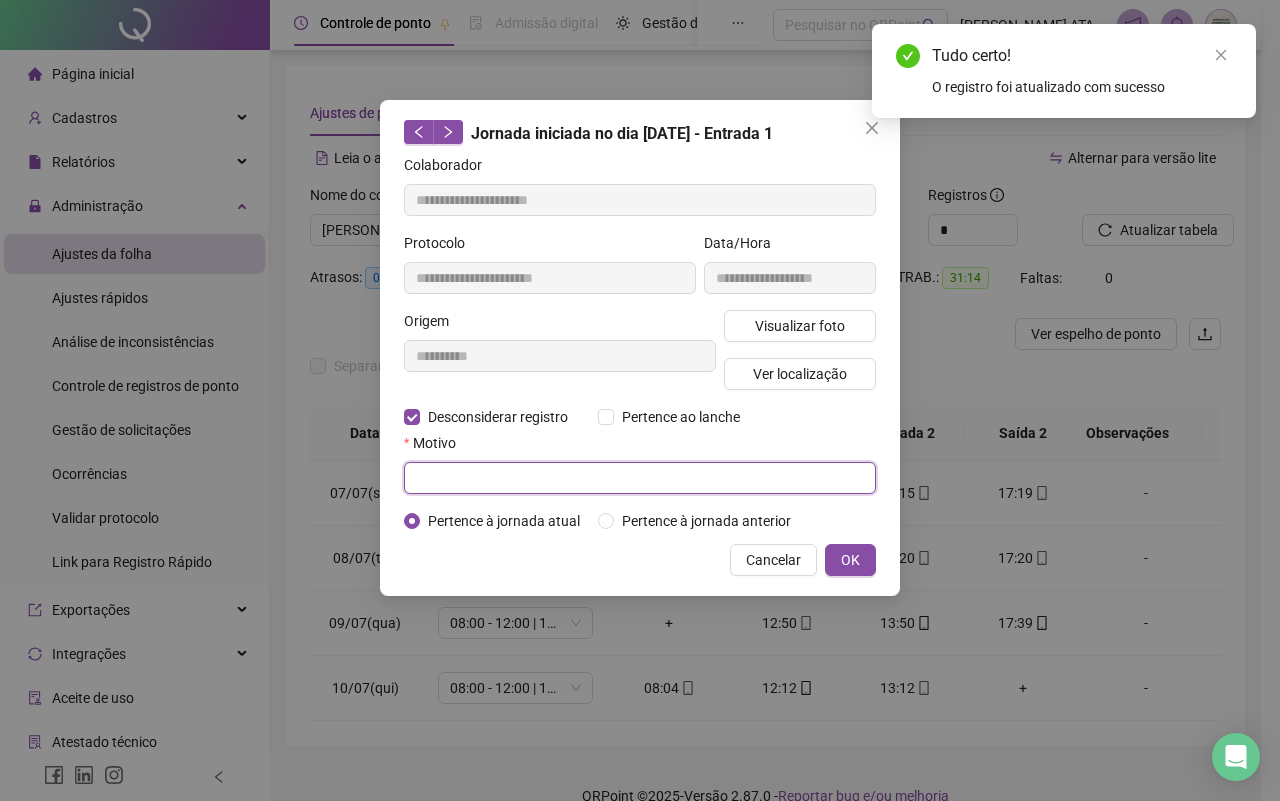click at bounding box center [640, 478] 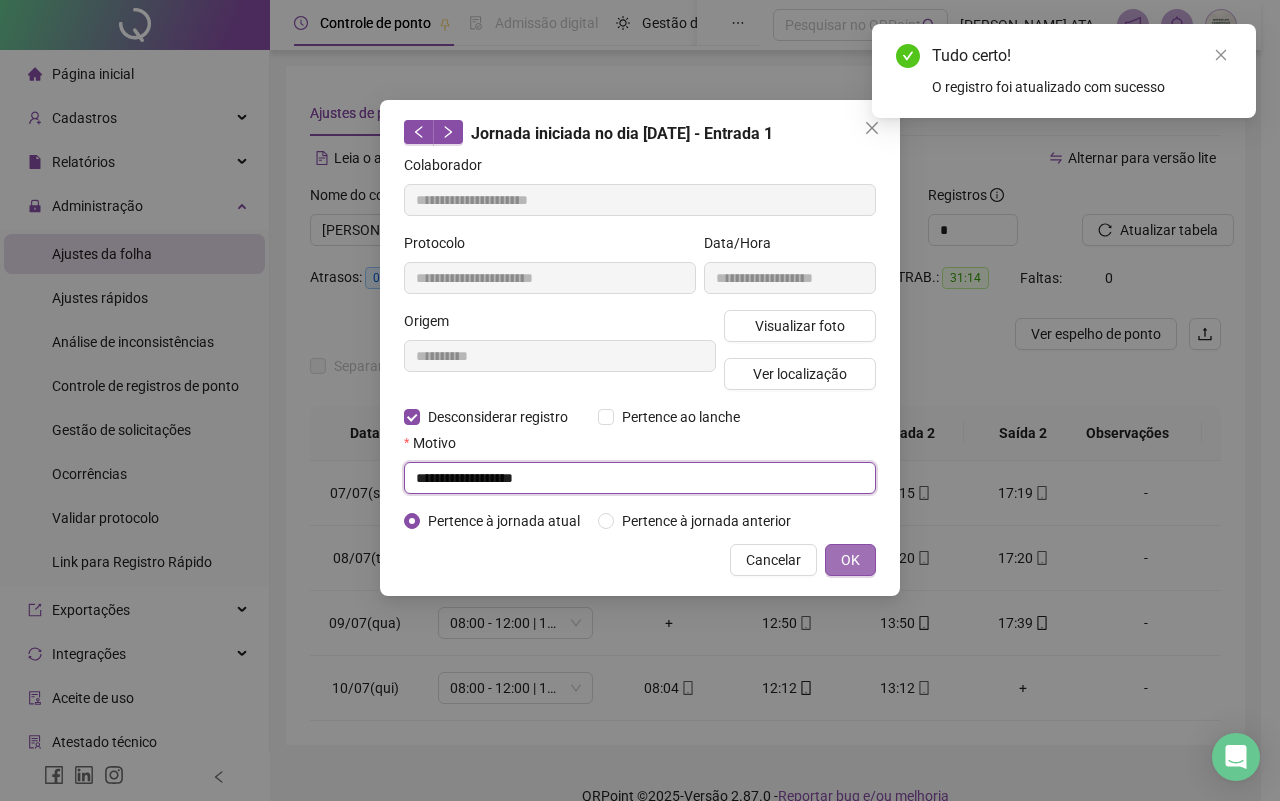 type on "**********" 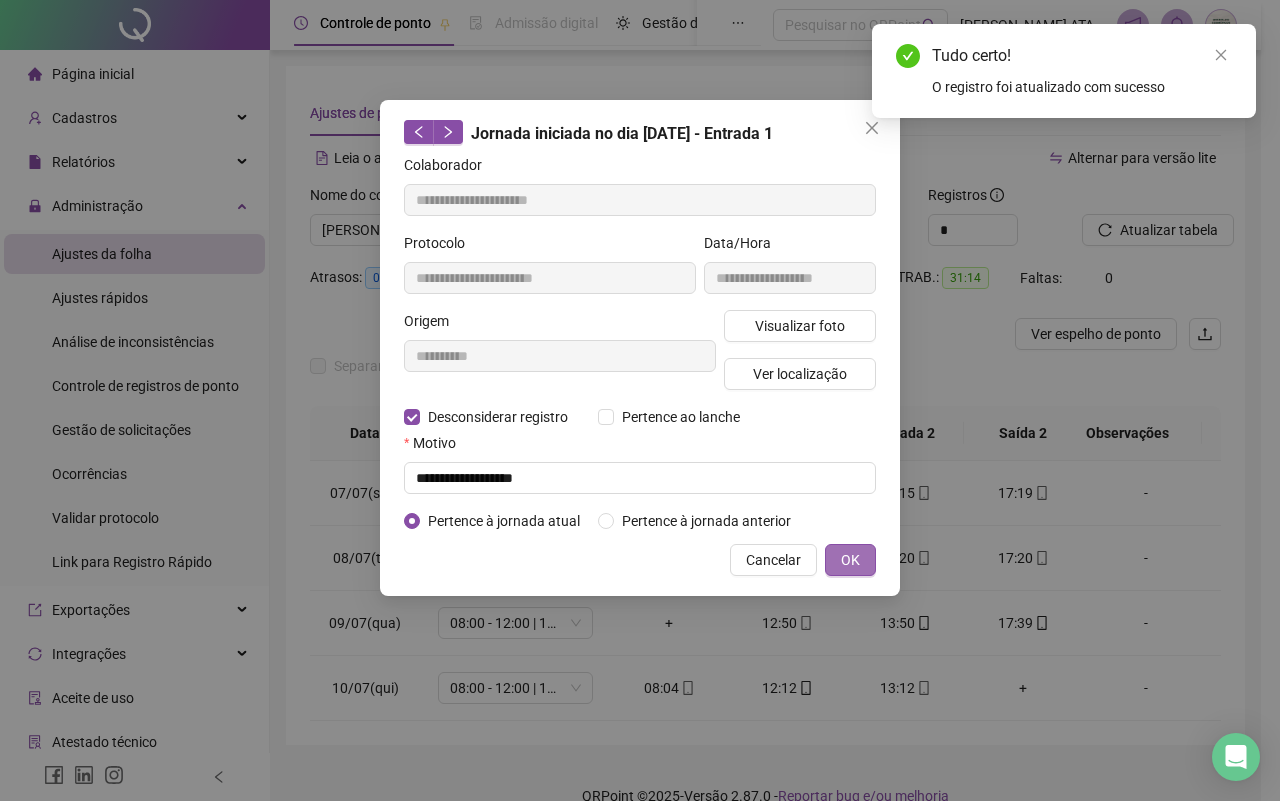 click on "OK" at bounding box center (850, 560) 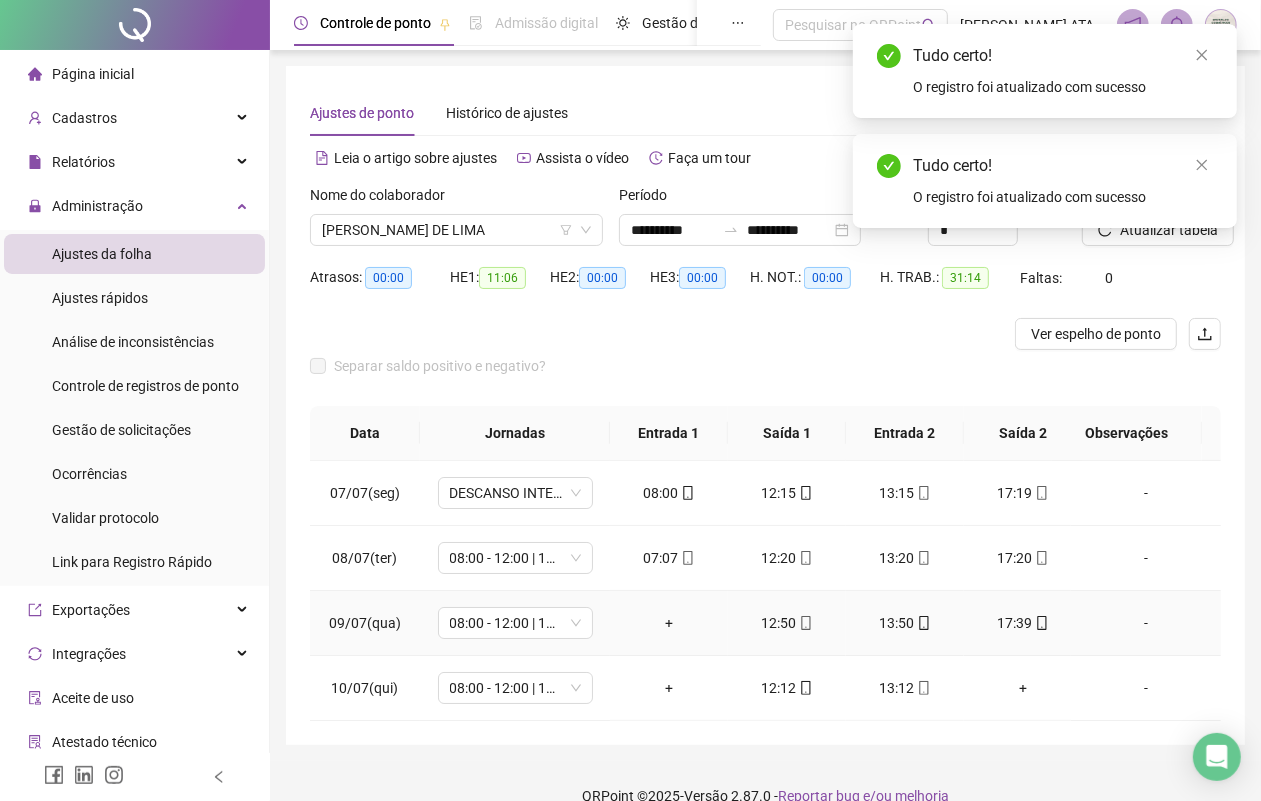 click on "+" at bounding box center [669, 623] 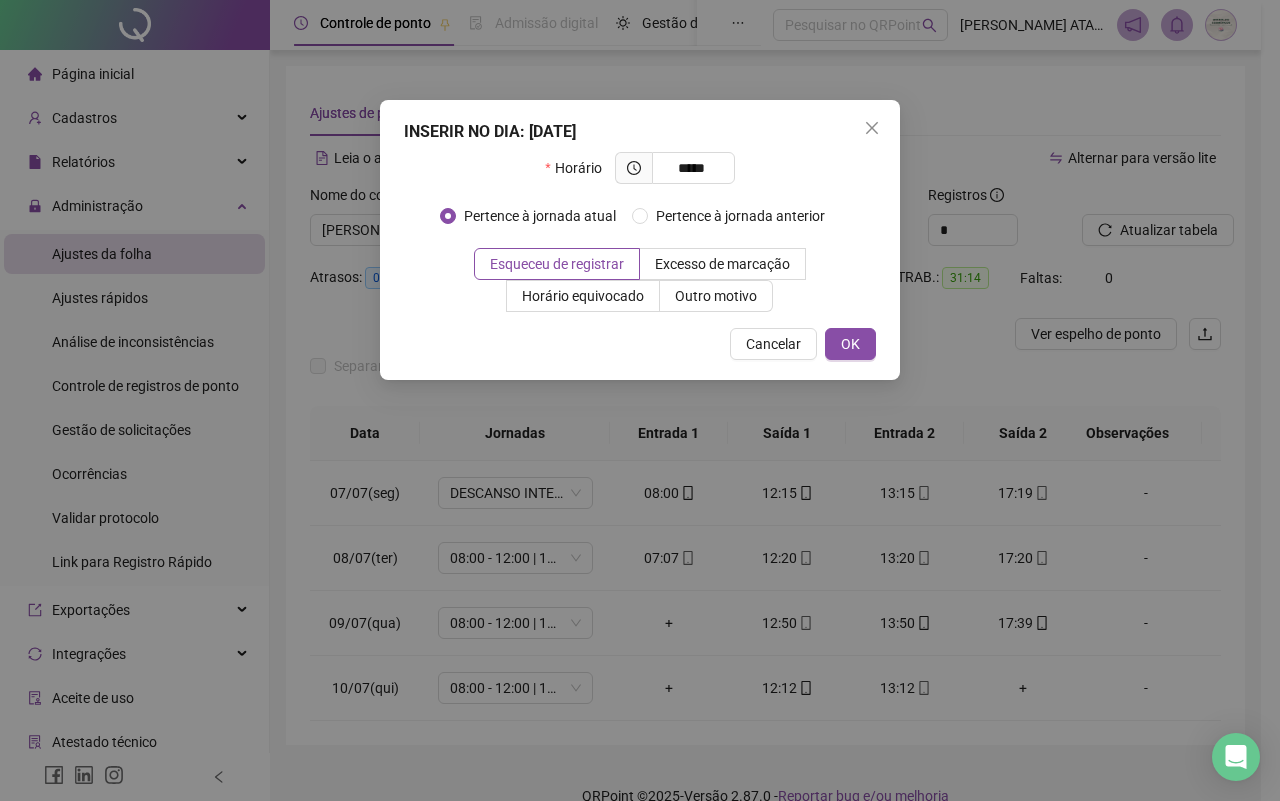 type on "*****" 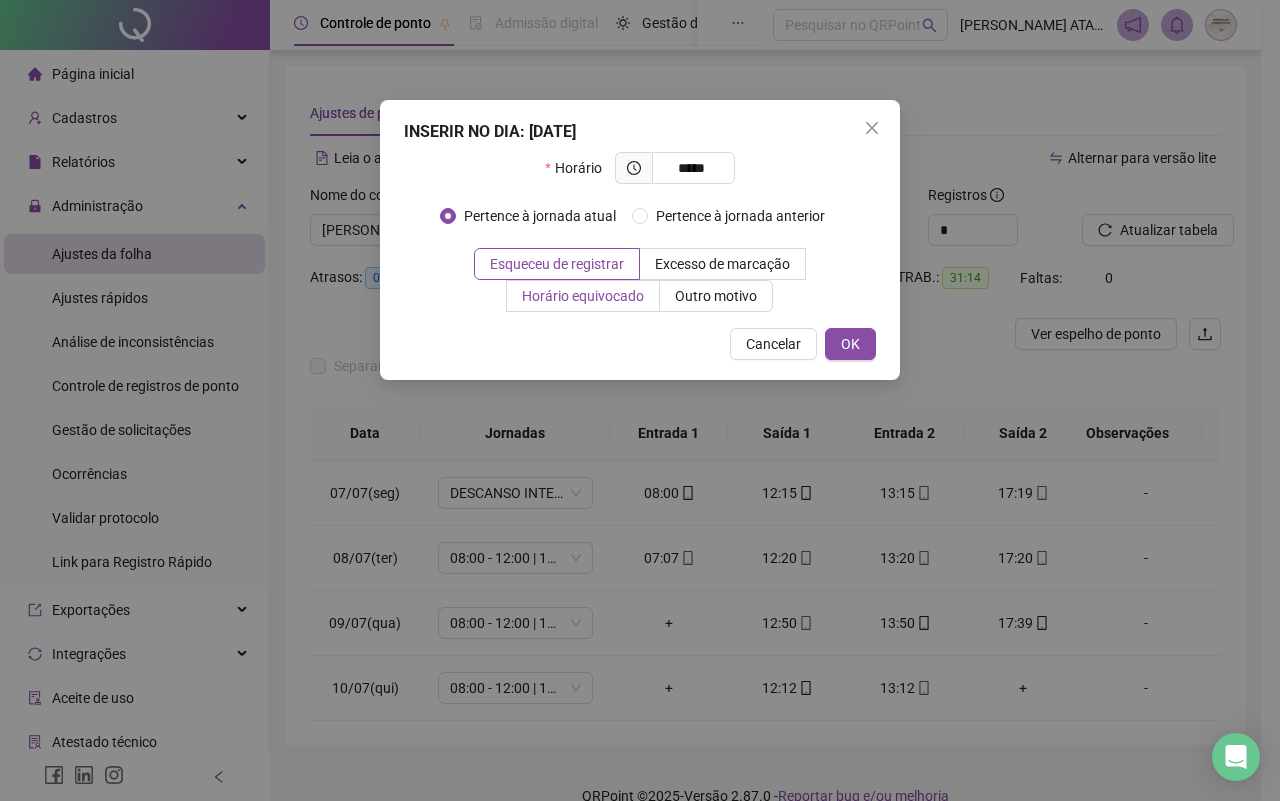 click on "Horário equivocado" at bounding box center [583, 296] 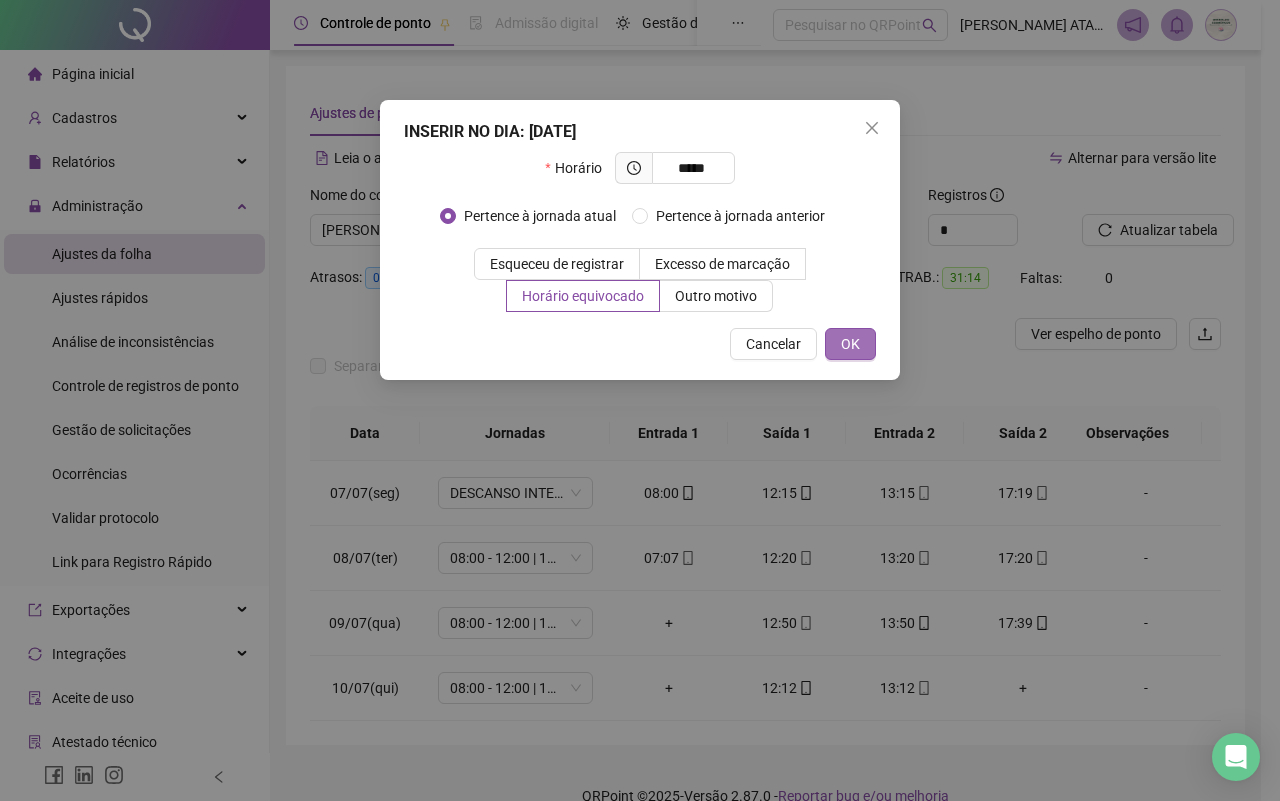 click on "OK" at bounding box center [850, 344] 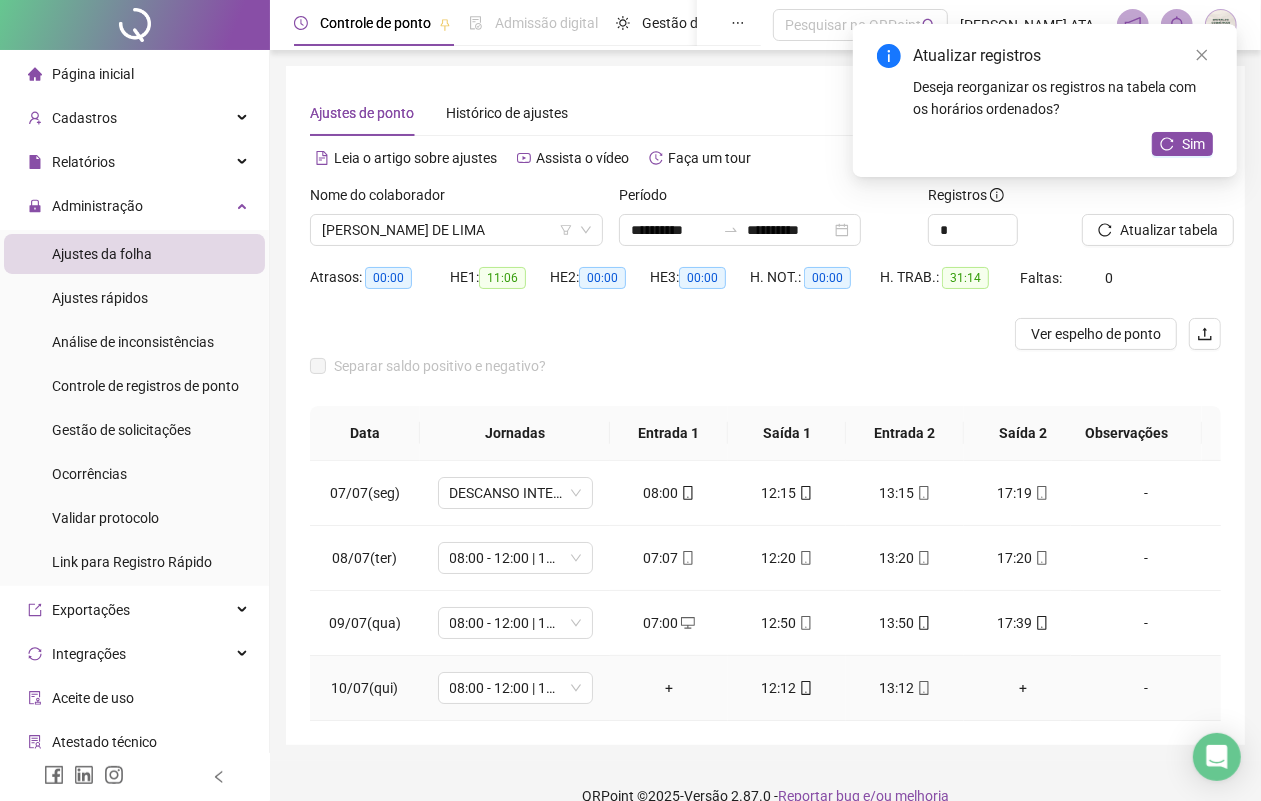 click on "+" at bounding box center (669, 688) 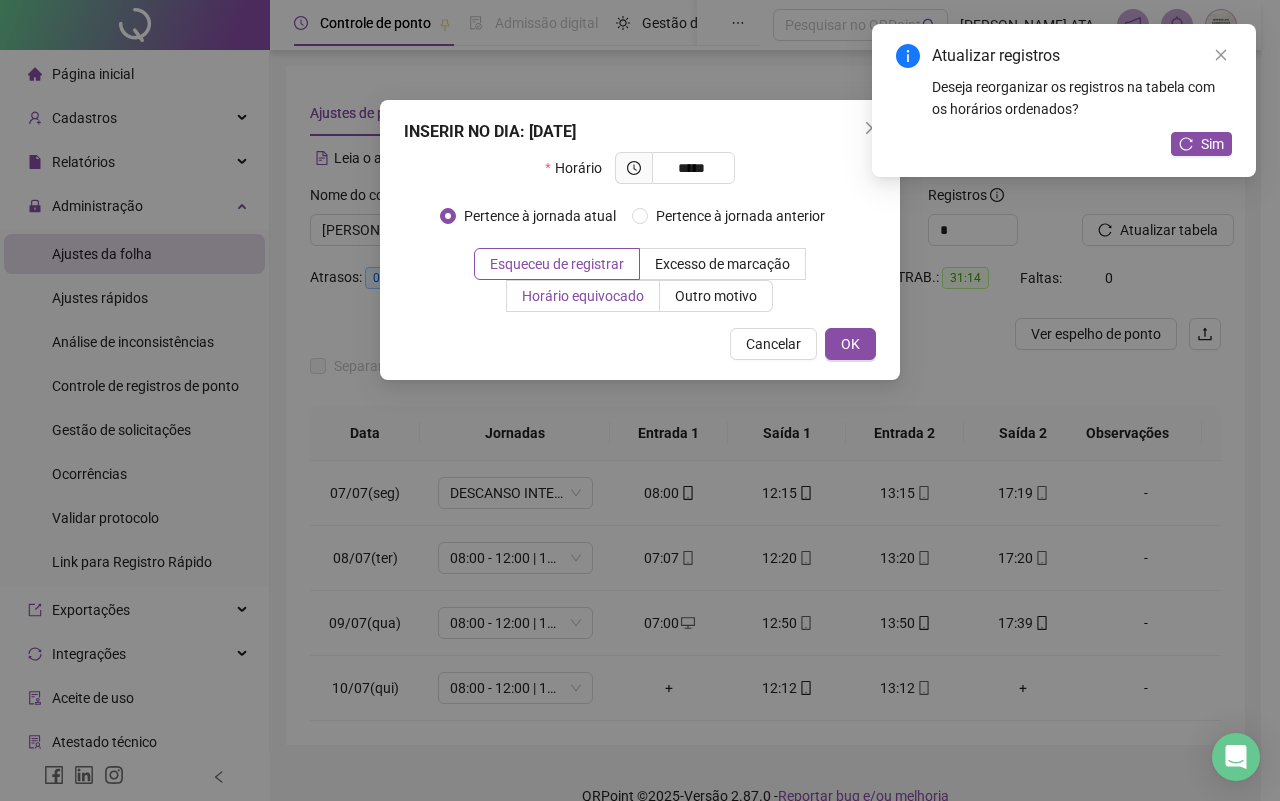 type on "*****" 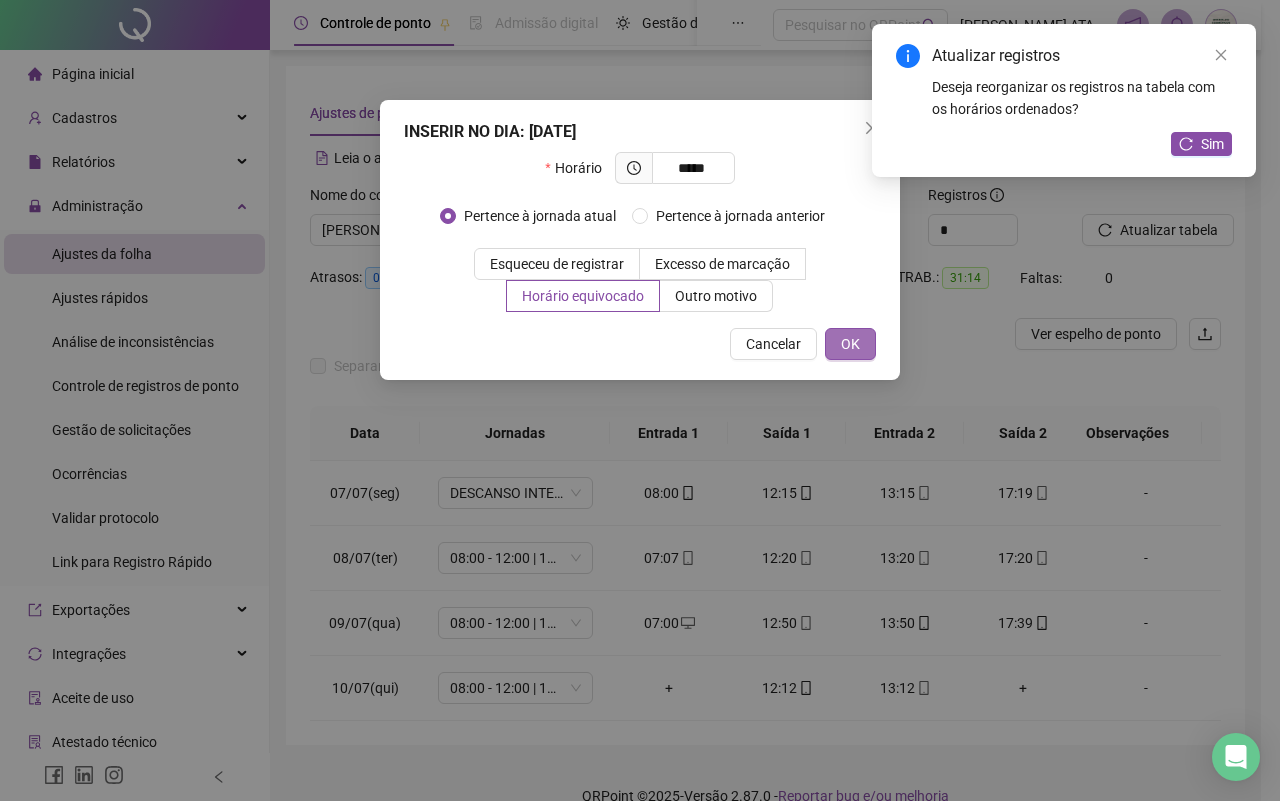 click on "OK" at bounding box center [850, 344] 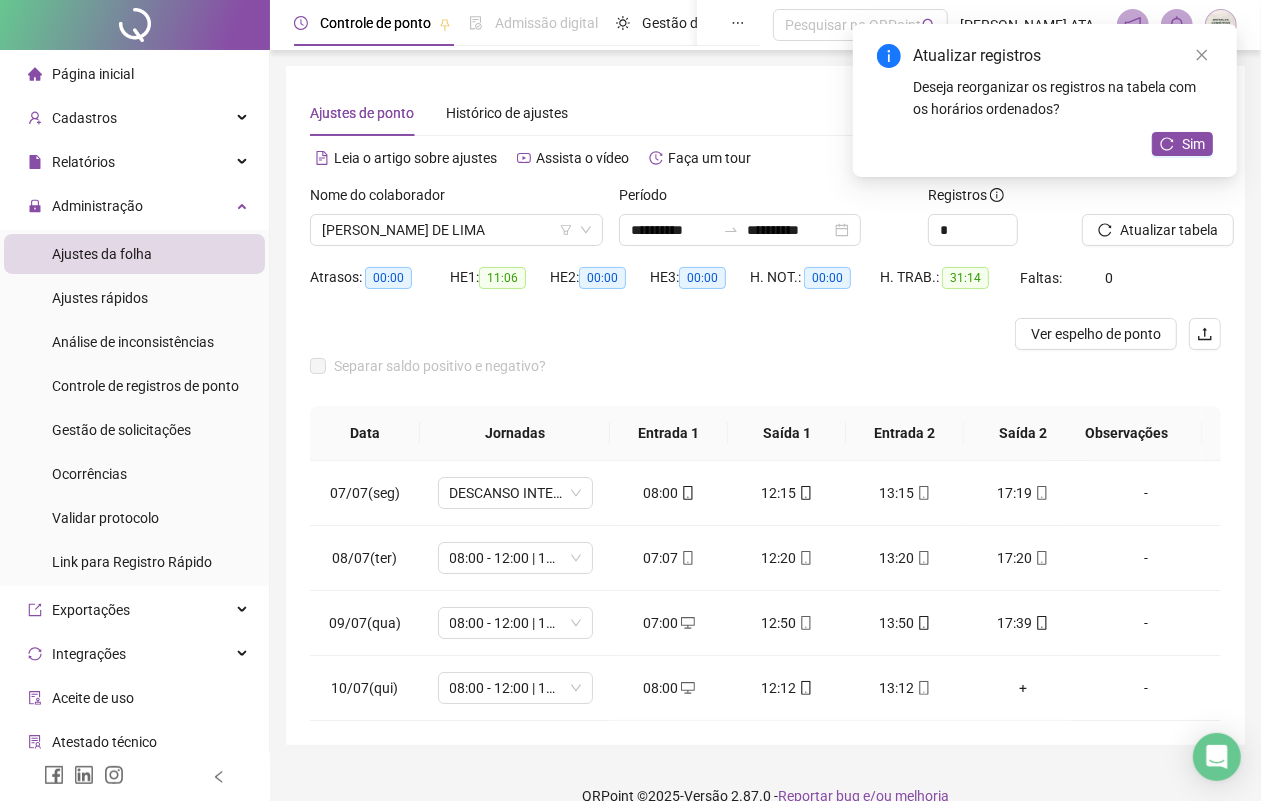click on "Atualizar registros Deseja reorganizar os registros na tabela com os horários ordenados? Sim" at bounding box center [1045, 100] 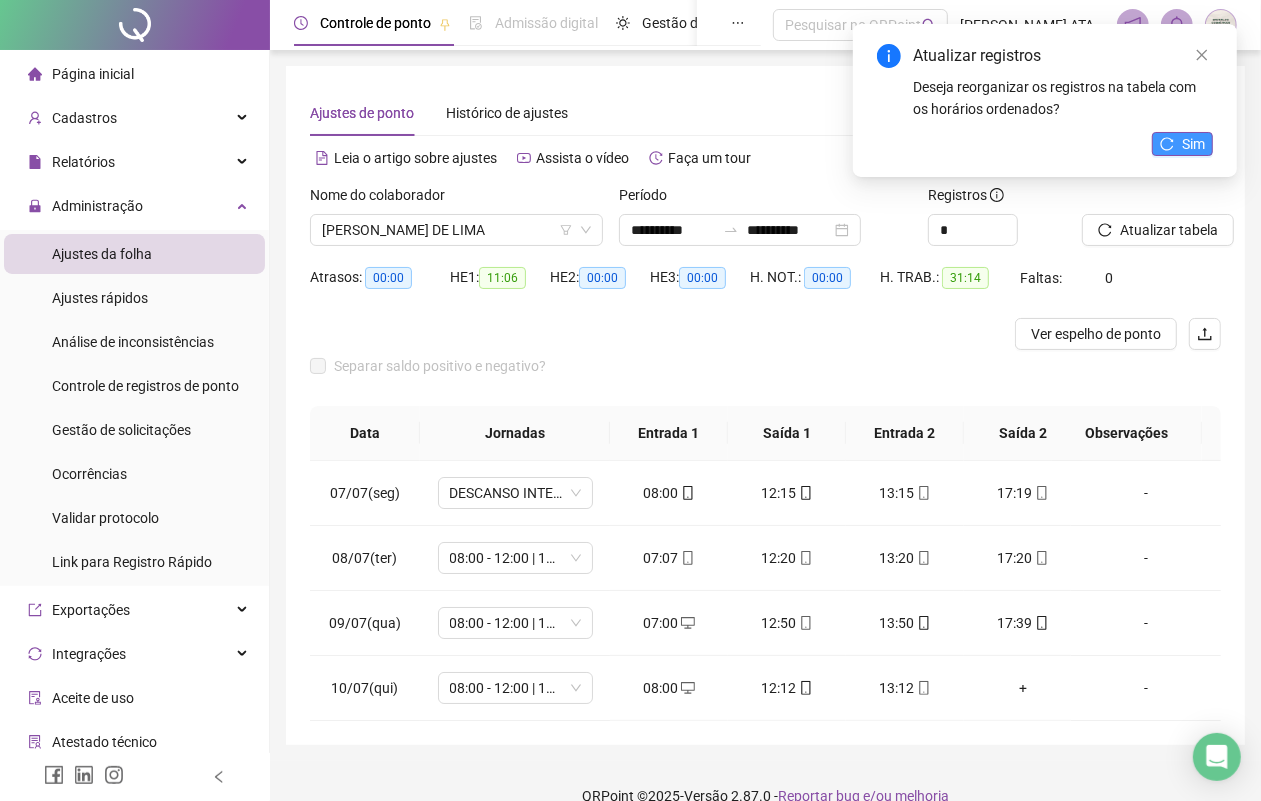 click on "Sim" at bounding box center [1193, 144] 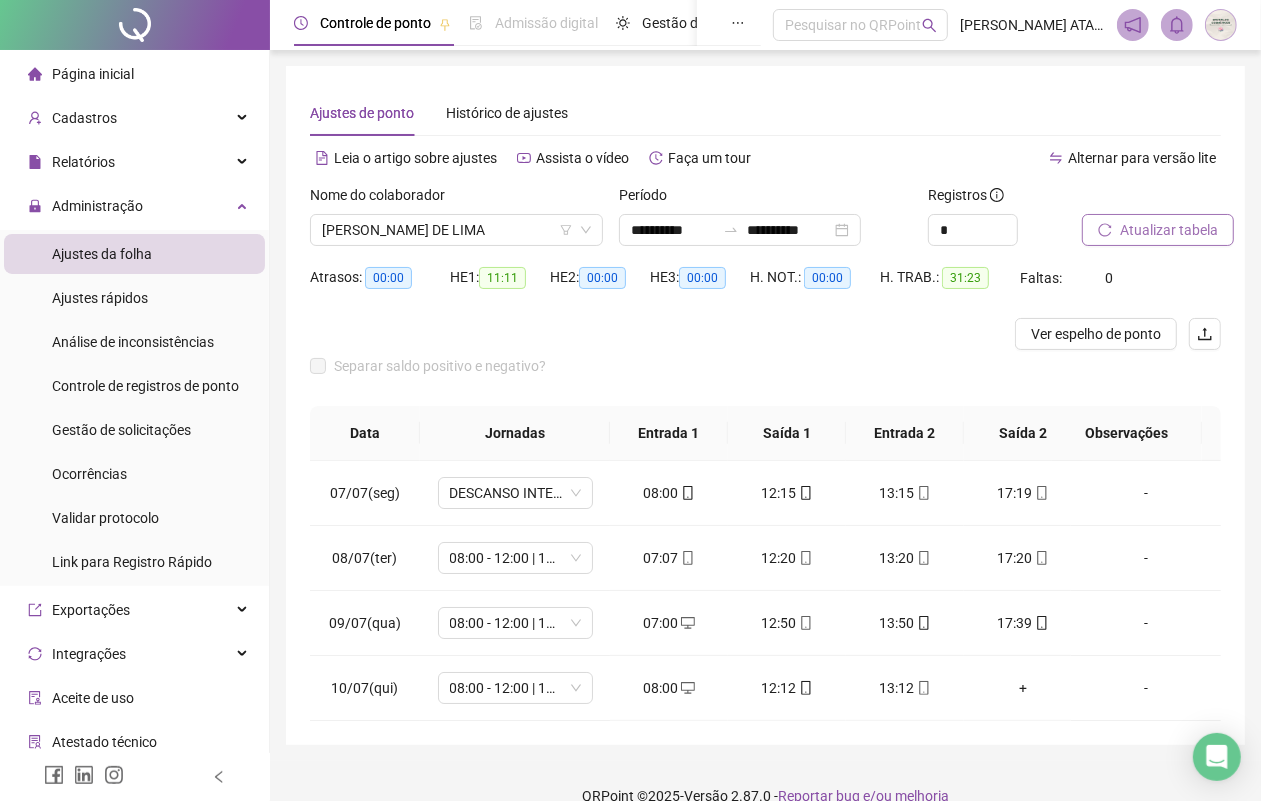 click on "Atualizar tabela" at bounding box center [1169, 230] 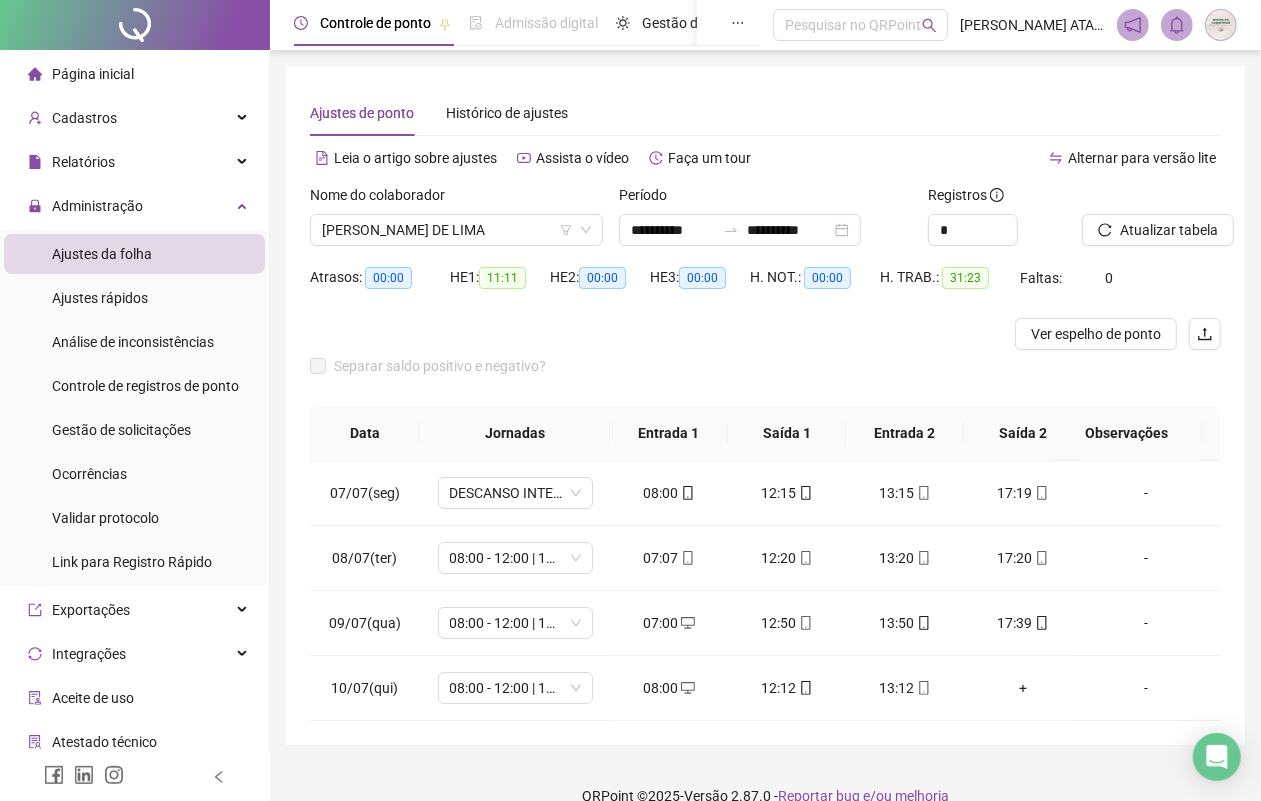 click on "Página inicial" at bounding box center (134, 74) 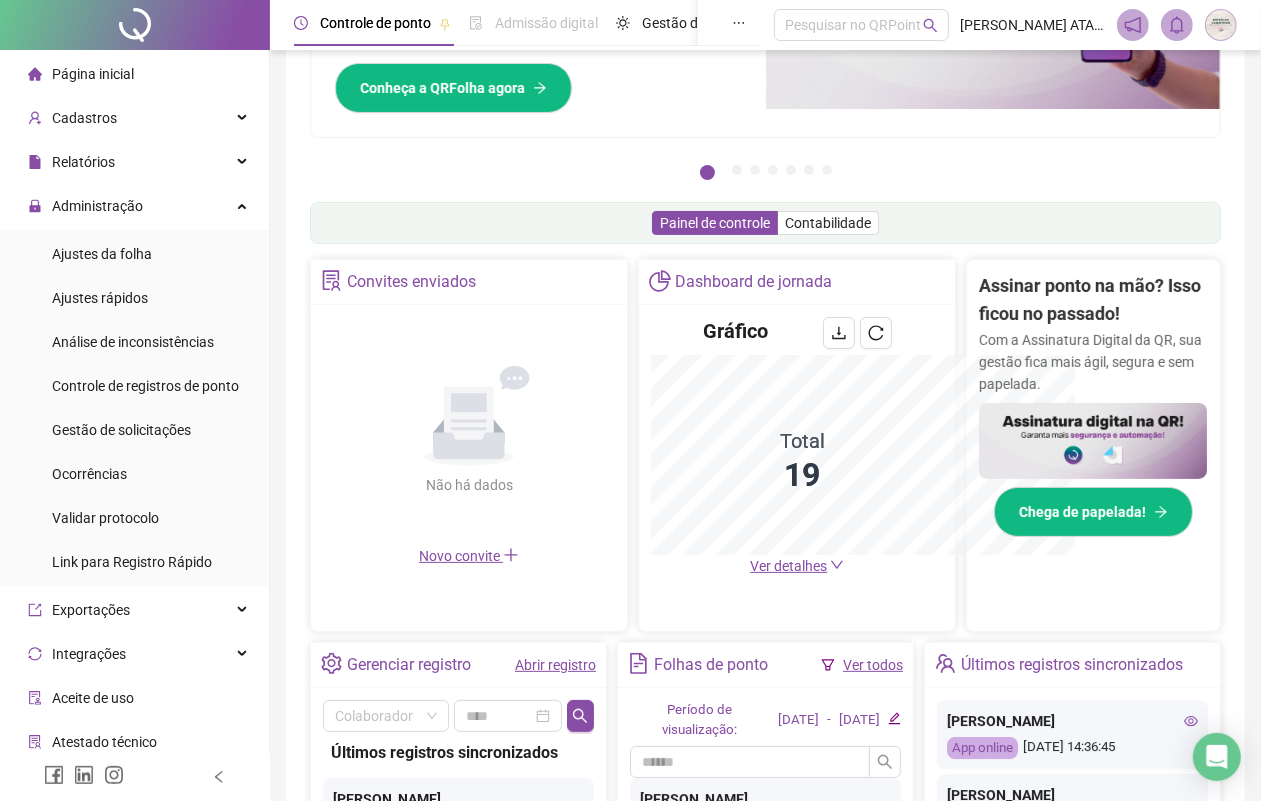 scroll, scrollTop: 478, scrollLeft: 0, axis: vertical 